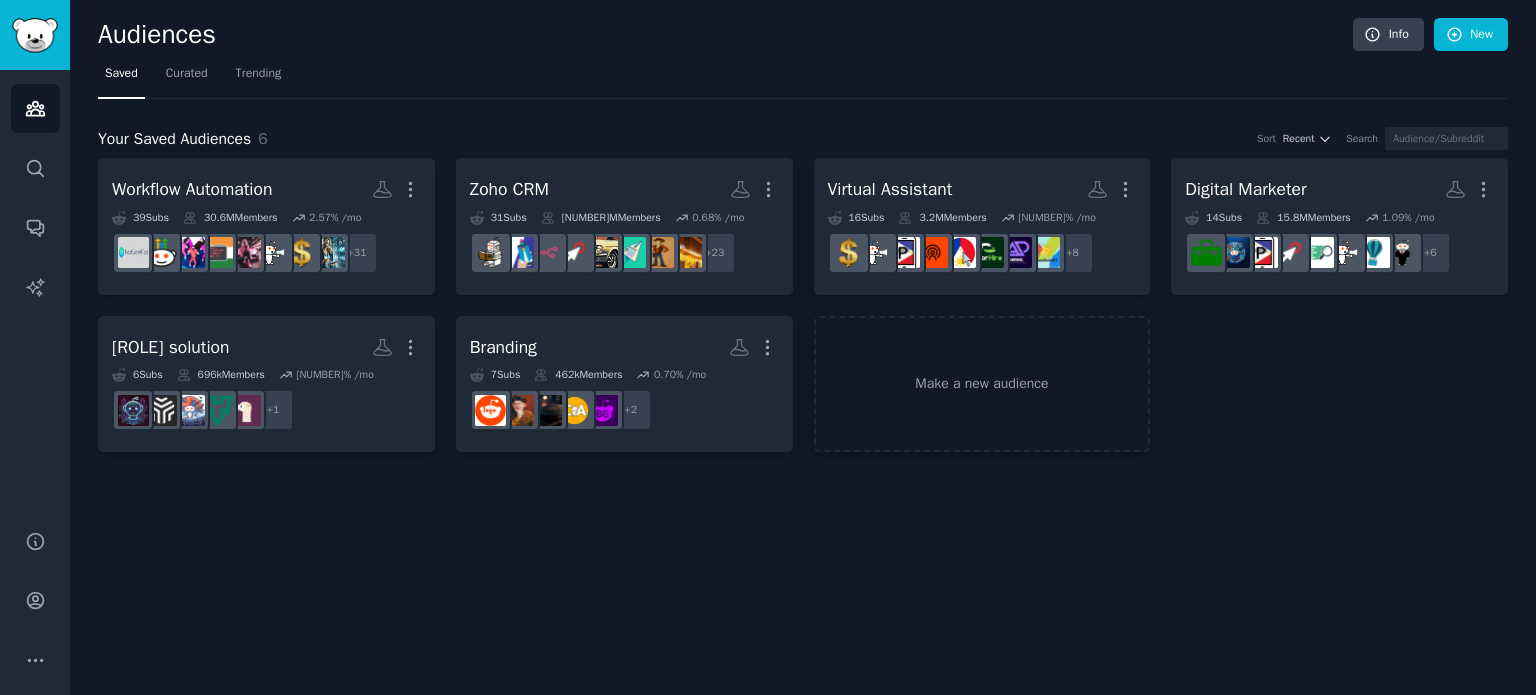 scroll, scrollTop: 0, scrollLeft: 0, axis: both 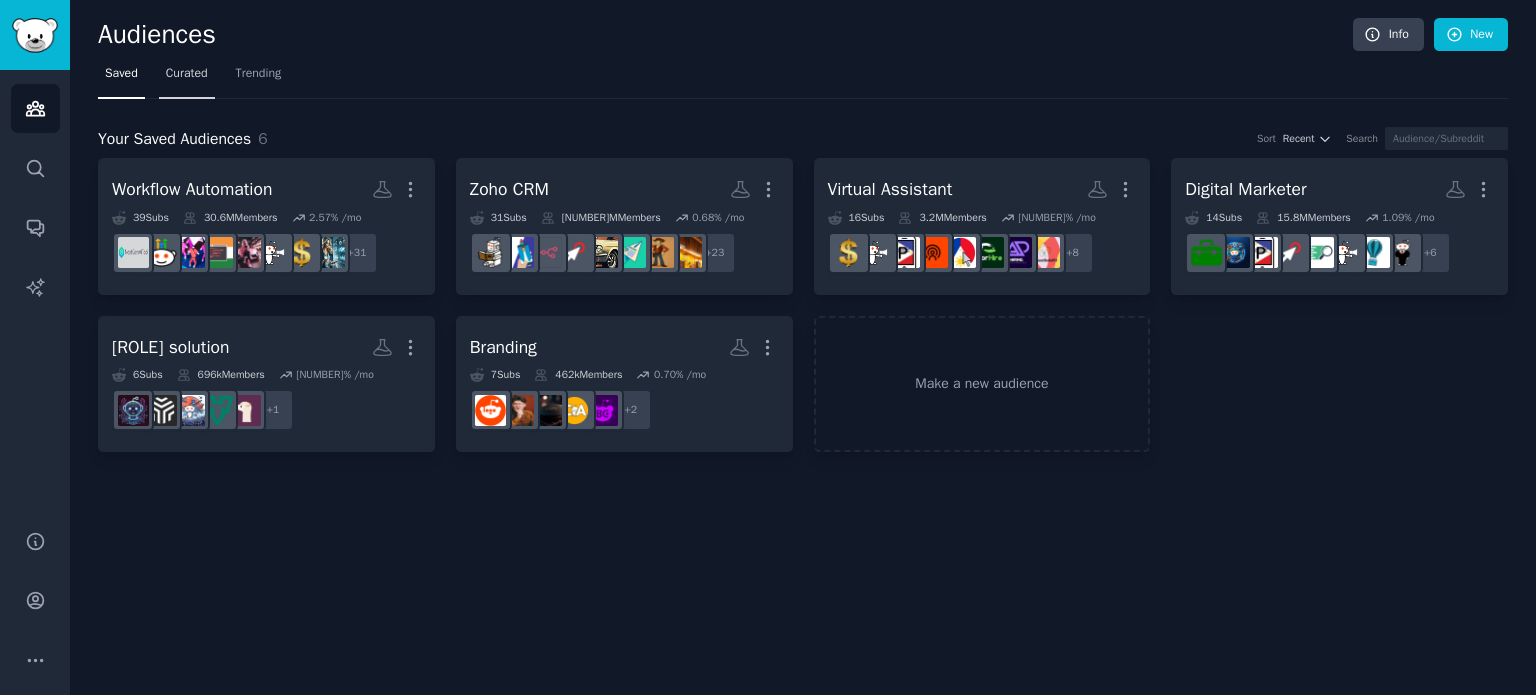 click on "Curated" at bounding box center (187, 74) 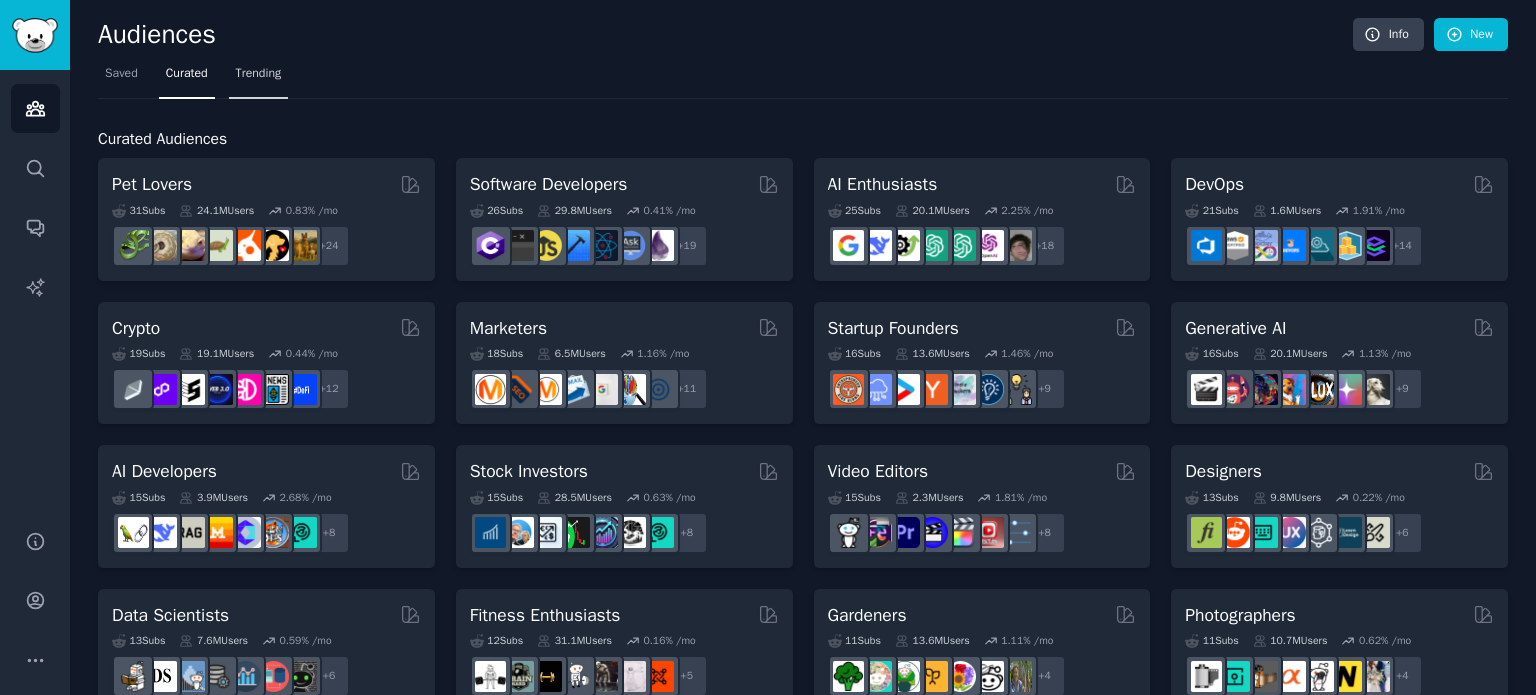 click on "Trending" at bounding box center (259, 74) 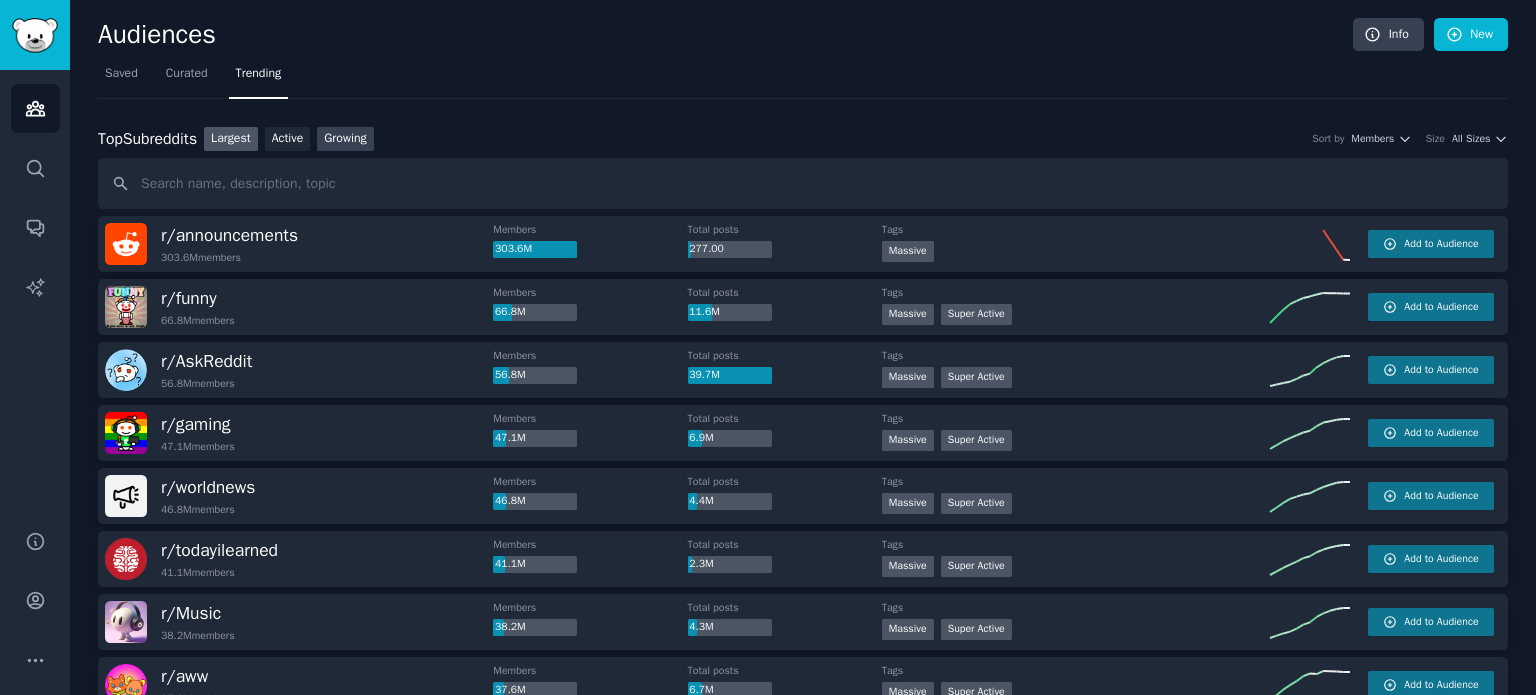 click on "Growing" at bounding box center (345, 139) 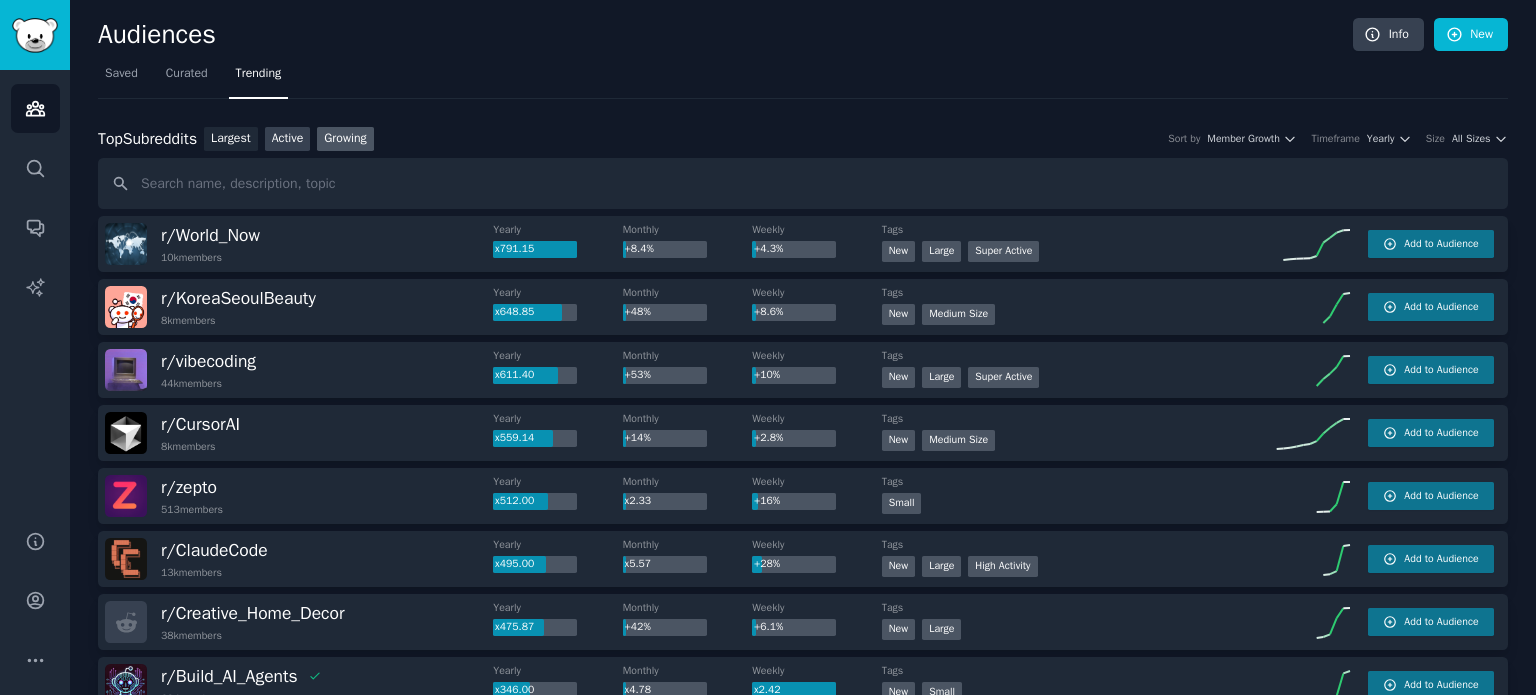click on "Active" at bounding box center [288, 139] 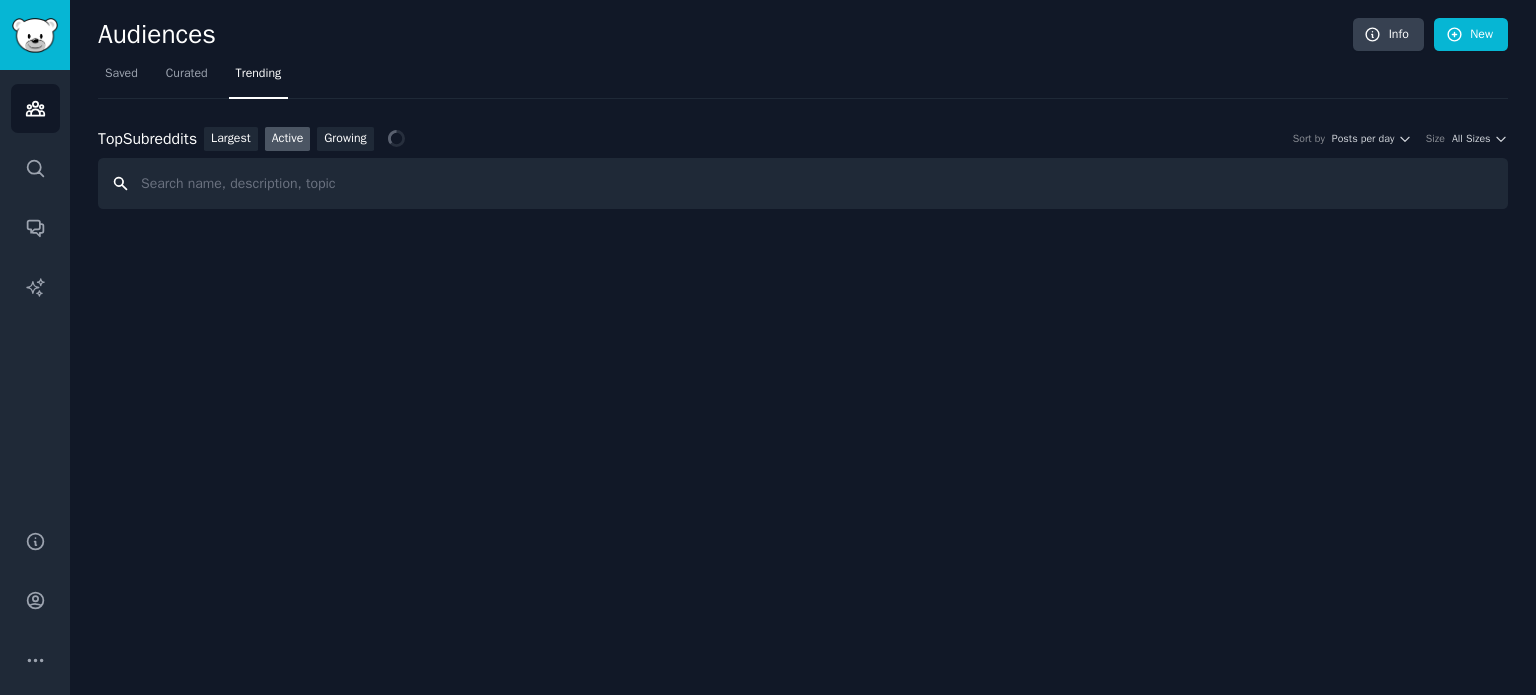 click at bounding box center (803, 183) 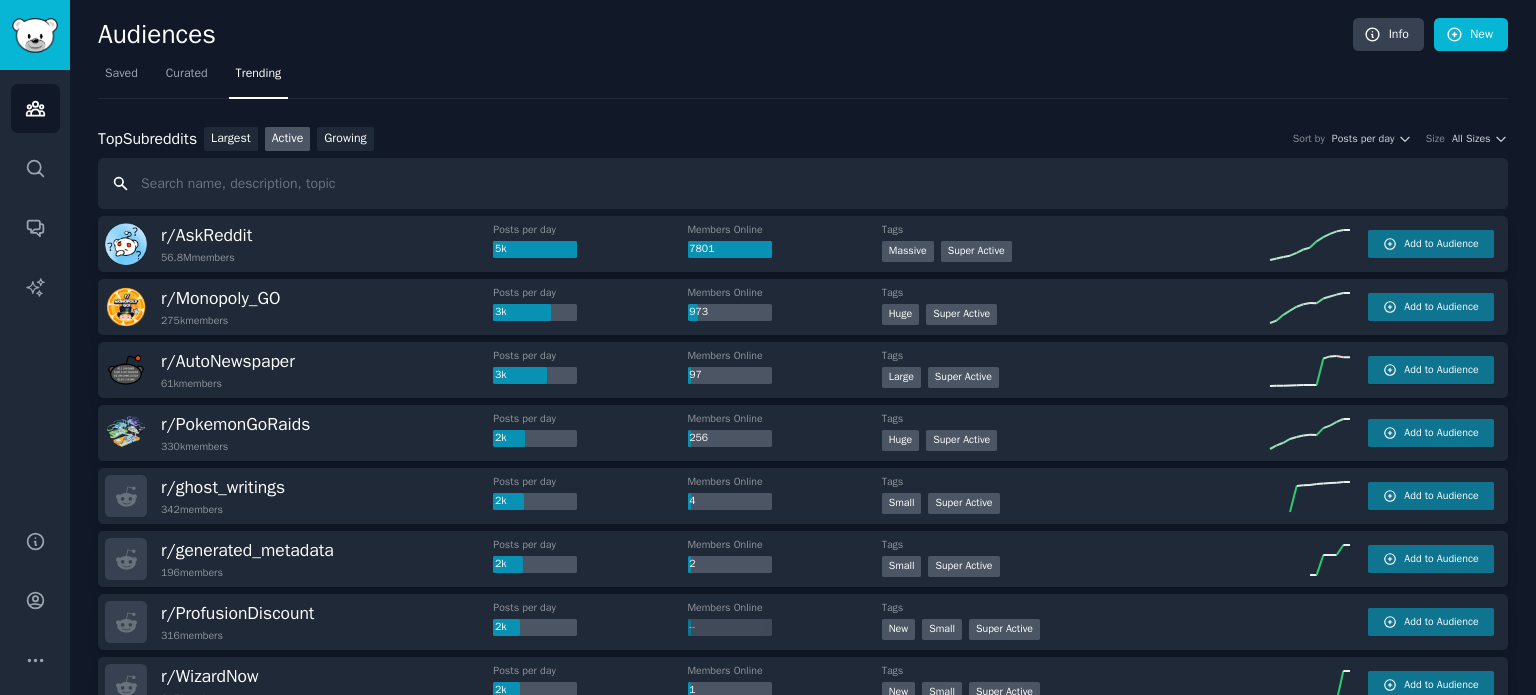 click at bounding box center [803, 183] 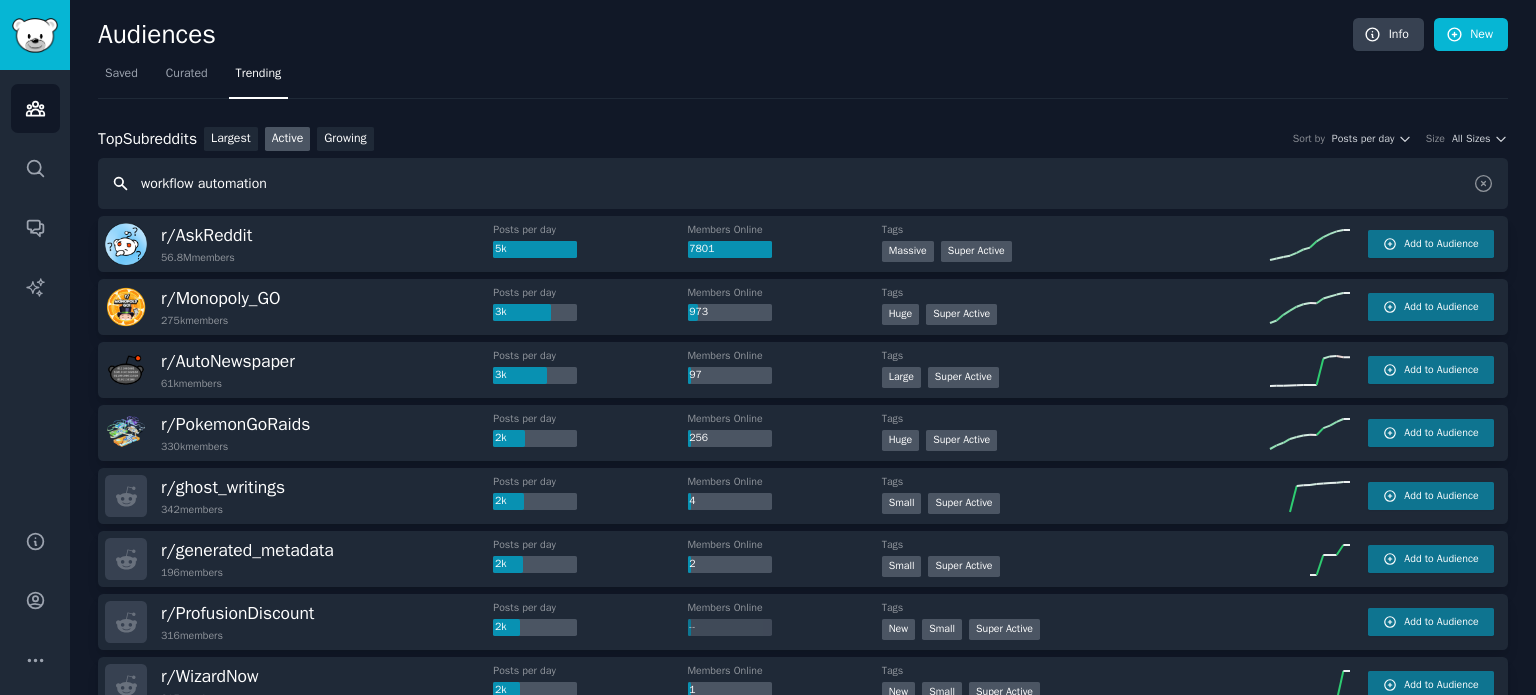 type on "workflow automation" 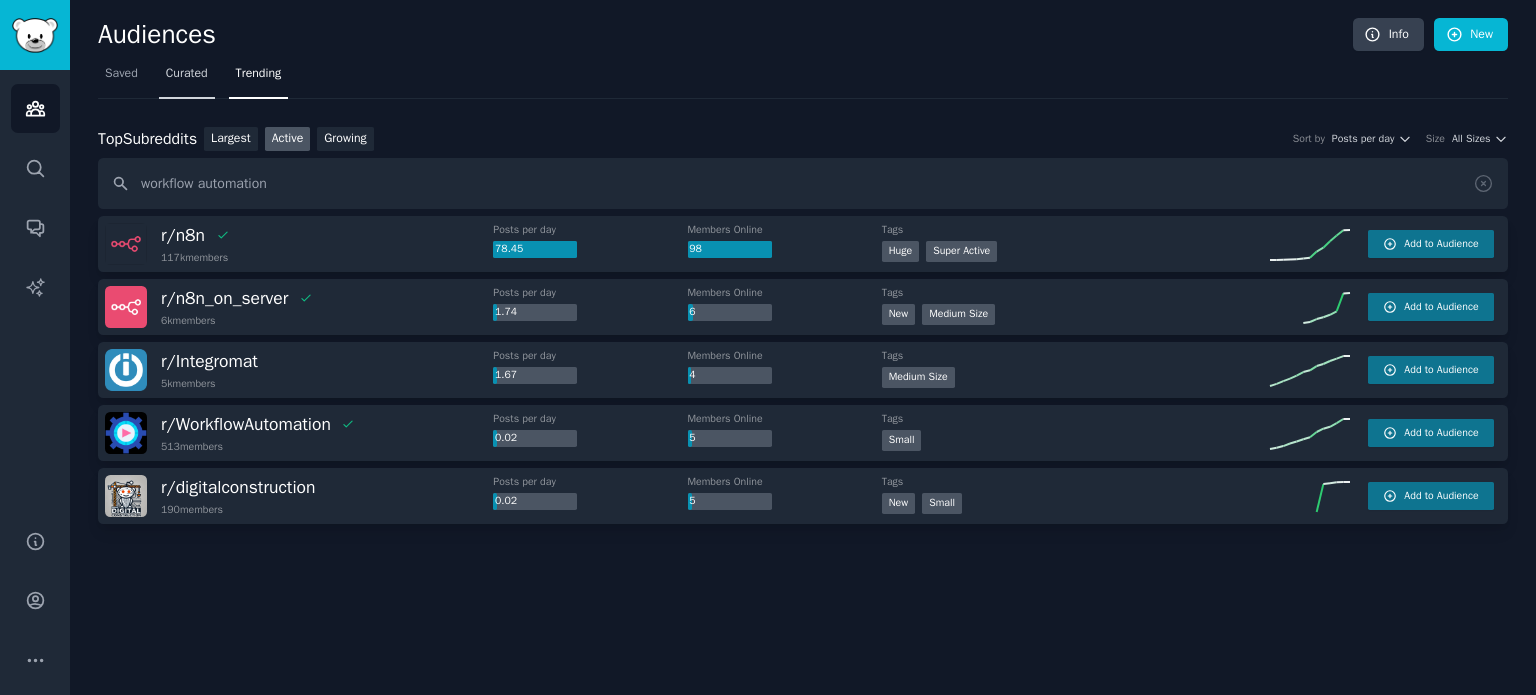 click on "Curated" at bounding box center (187, 78) 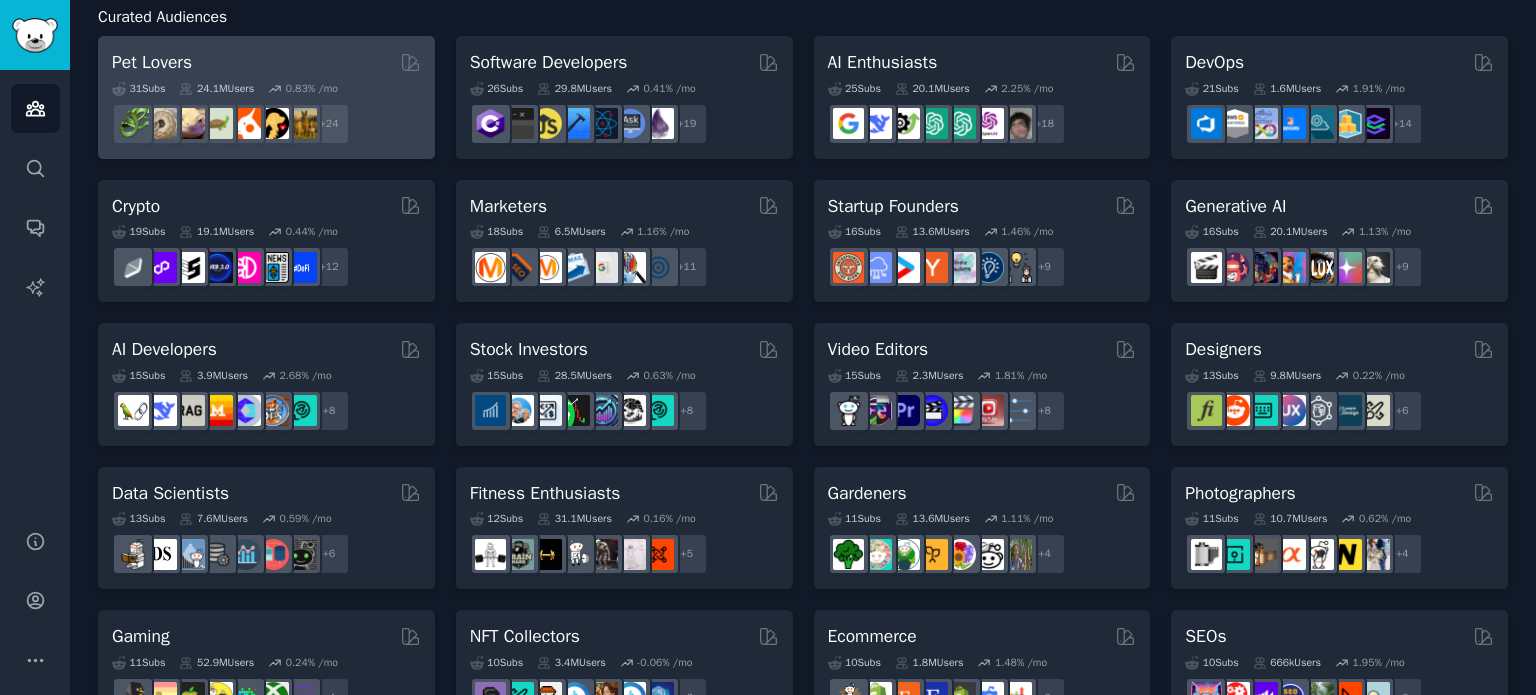 scroll, scrollTop: 0, scrollLeft: 0, axis: both 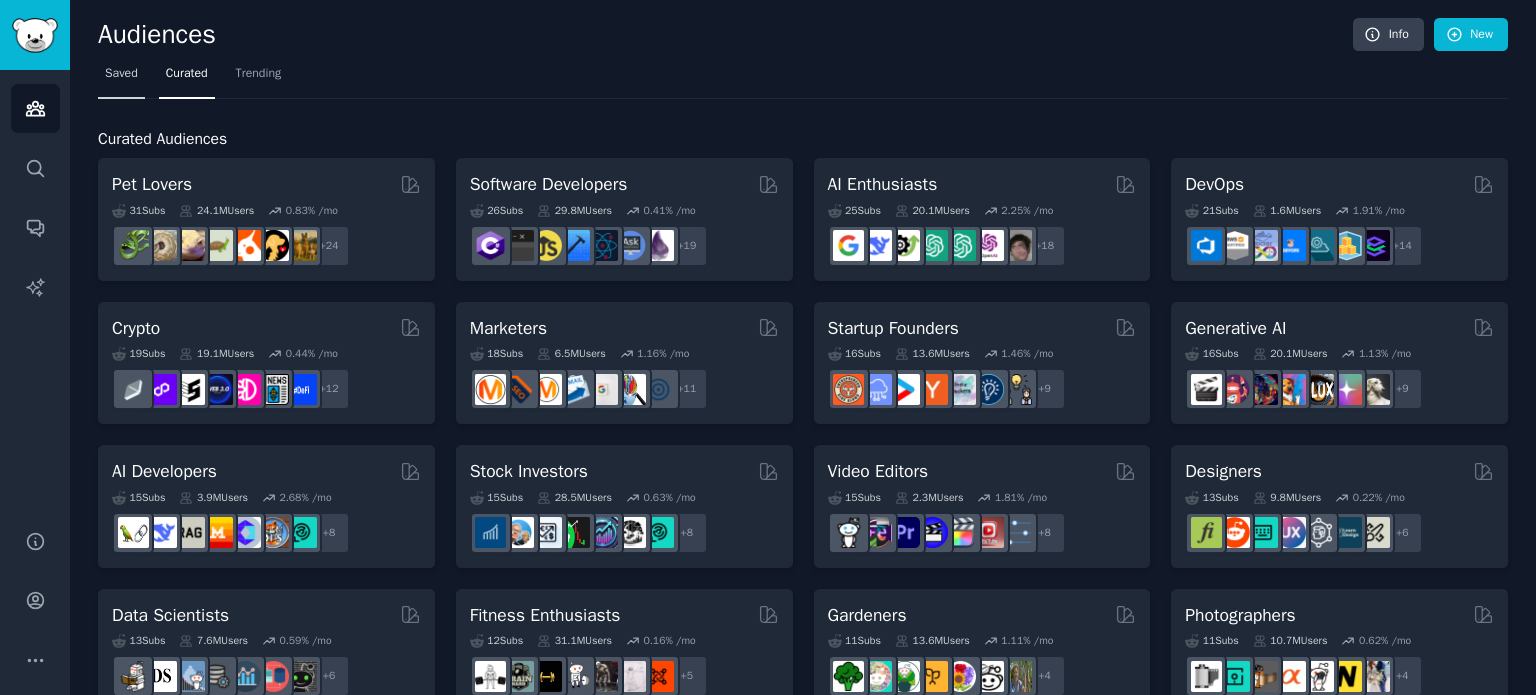 click on "Saved" at bounding box center [121, 74] 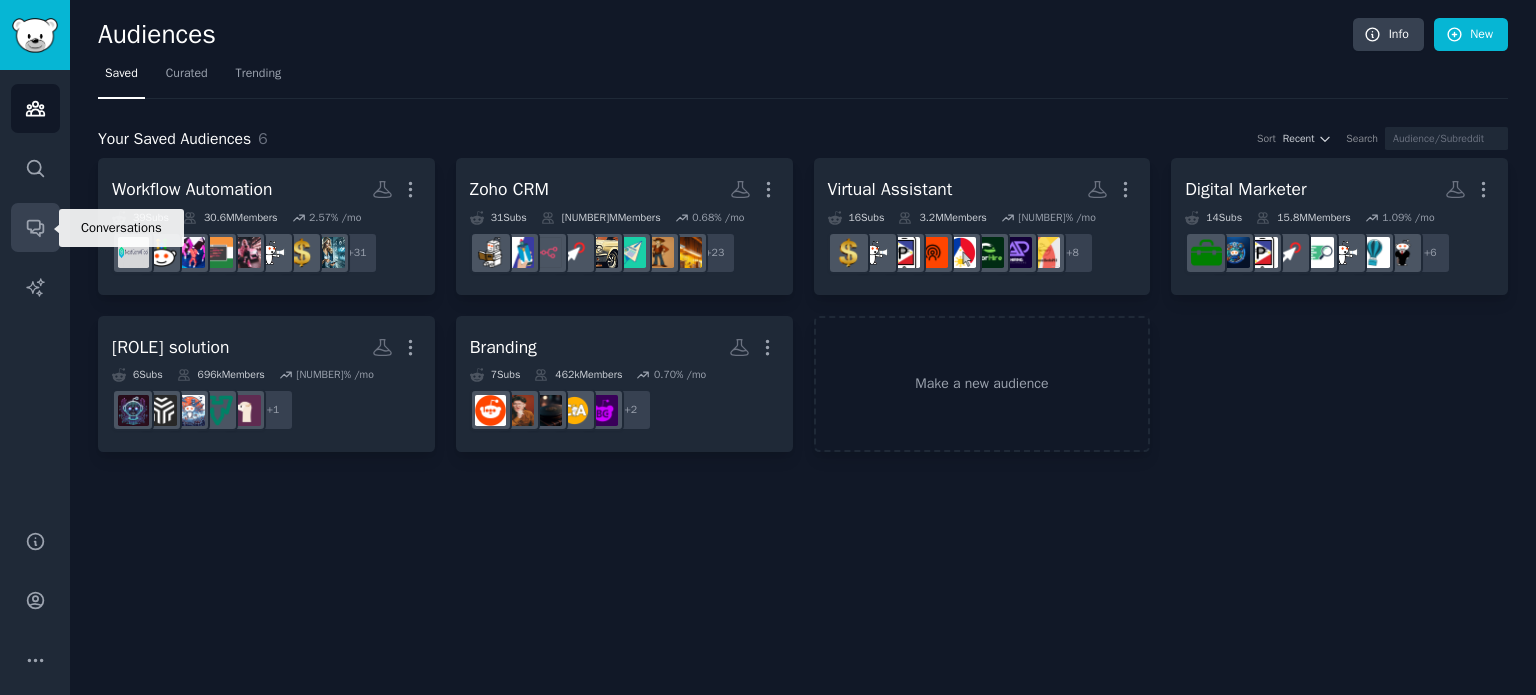 click 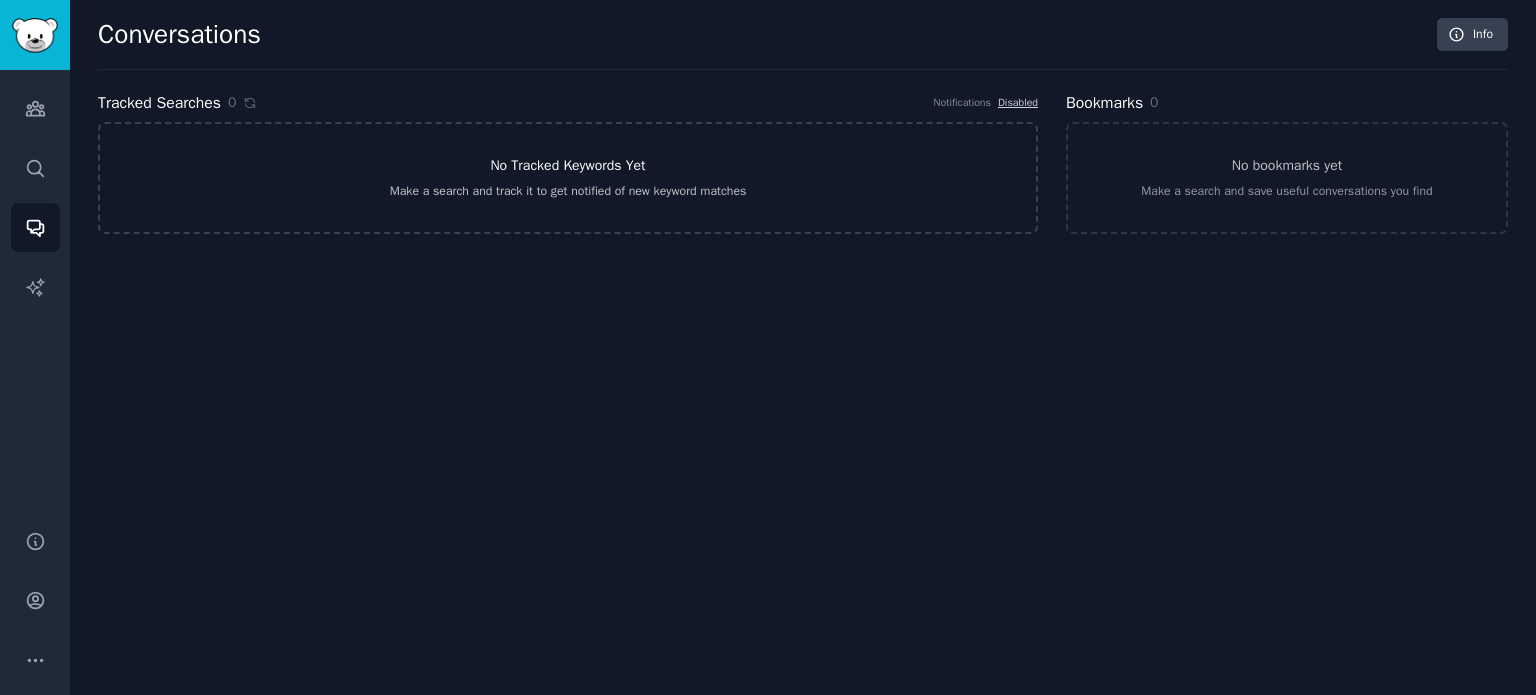click on "Make a search and track it to get notified of new keyword matches" at bounding box center [568, 192] 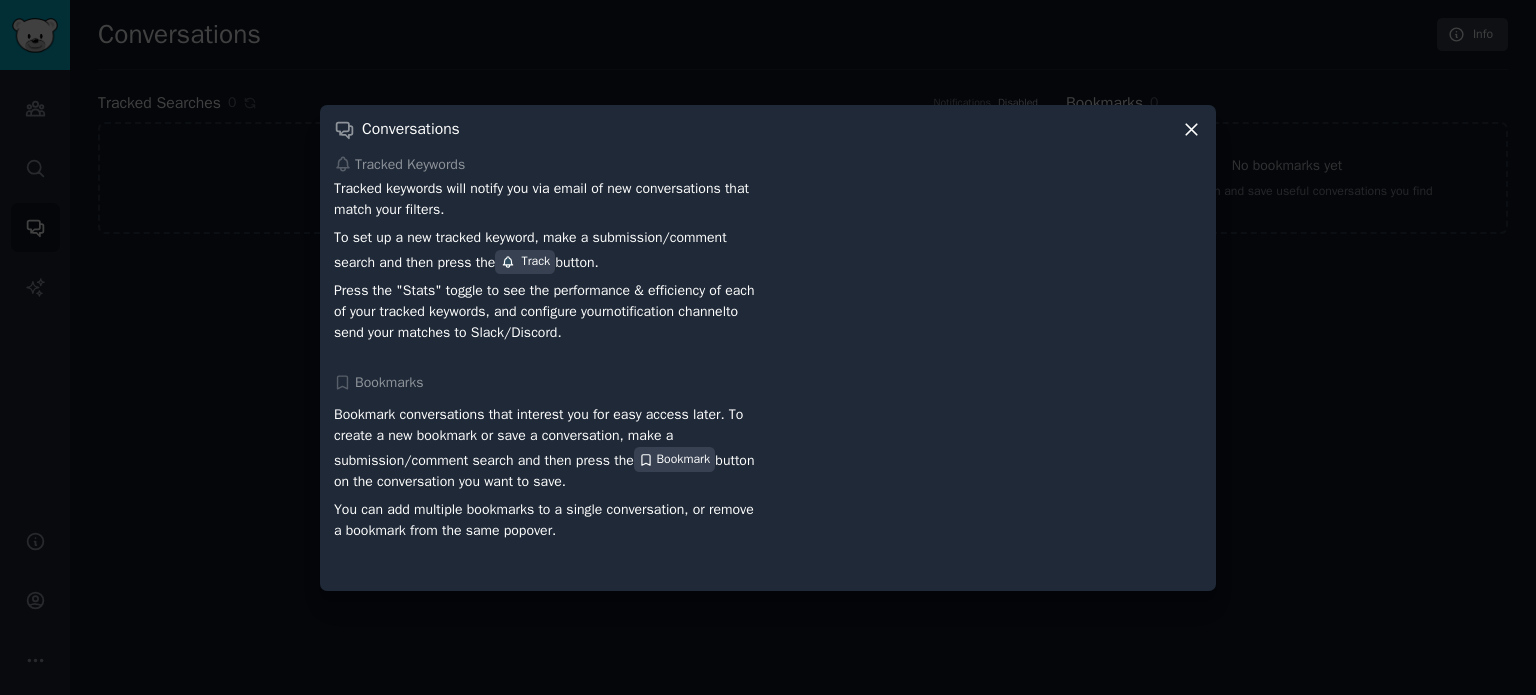 click on "To set up a new tracked keyword, make a submission/comment search and then press the Track button." at bounding box center [547, 250] 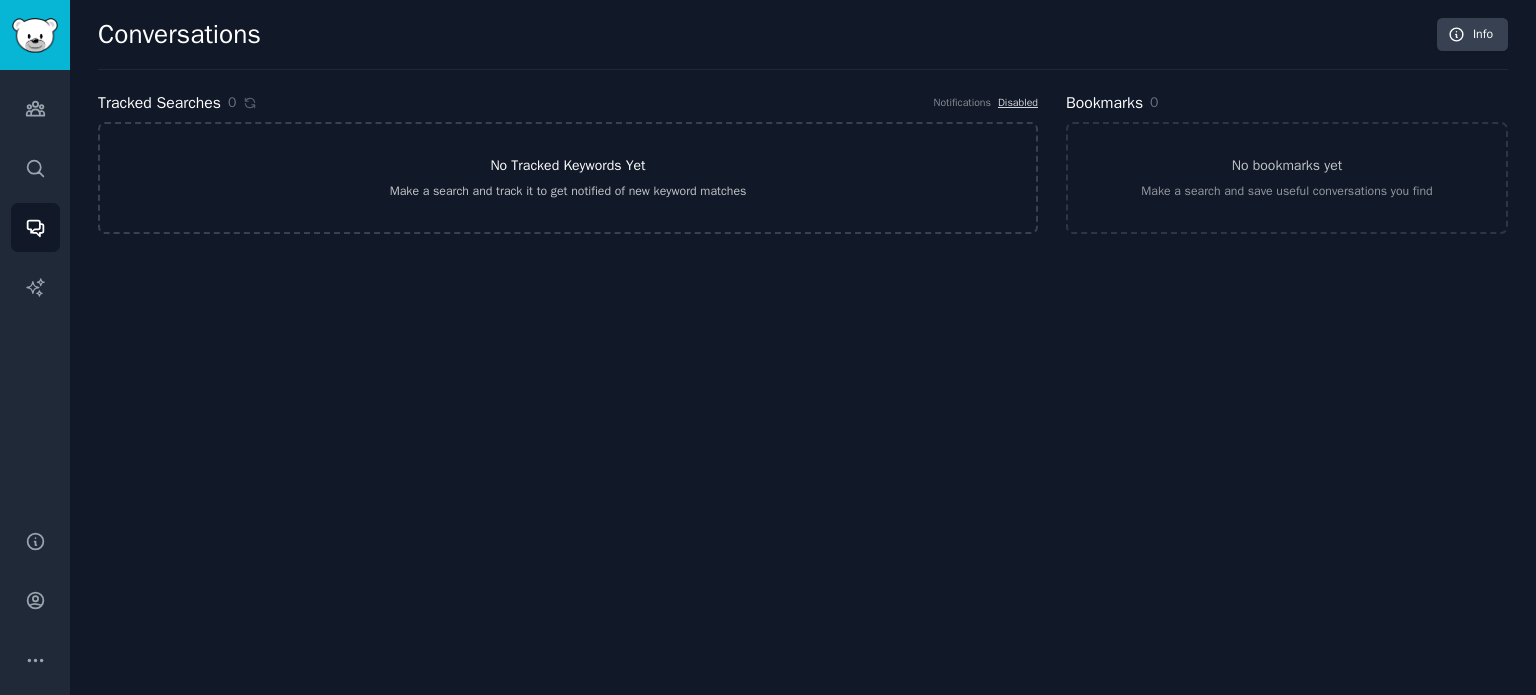 click on "No Tracked Keywords Yet Make a search and track it to get notified of new keyword matches" at bounding box center [568, 178] 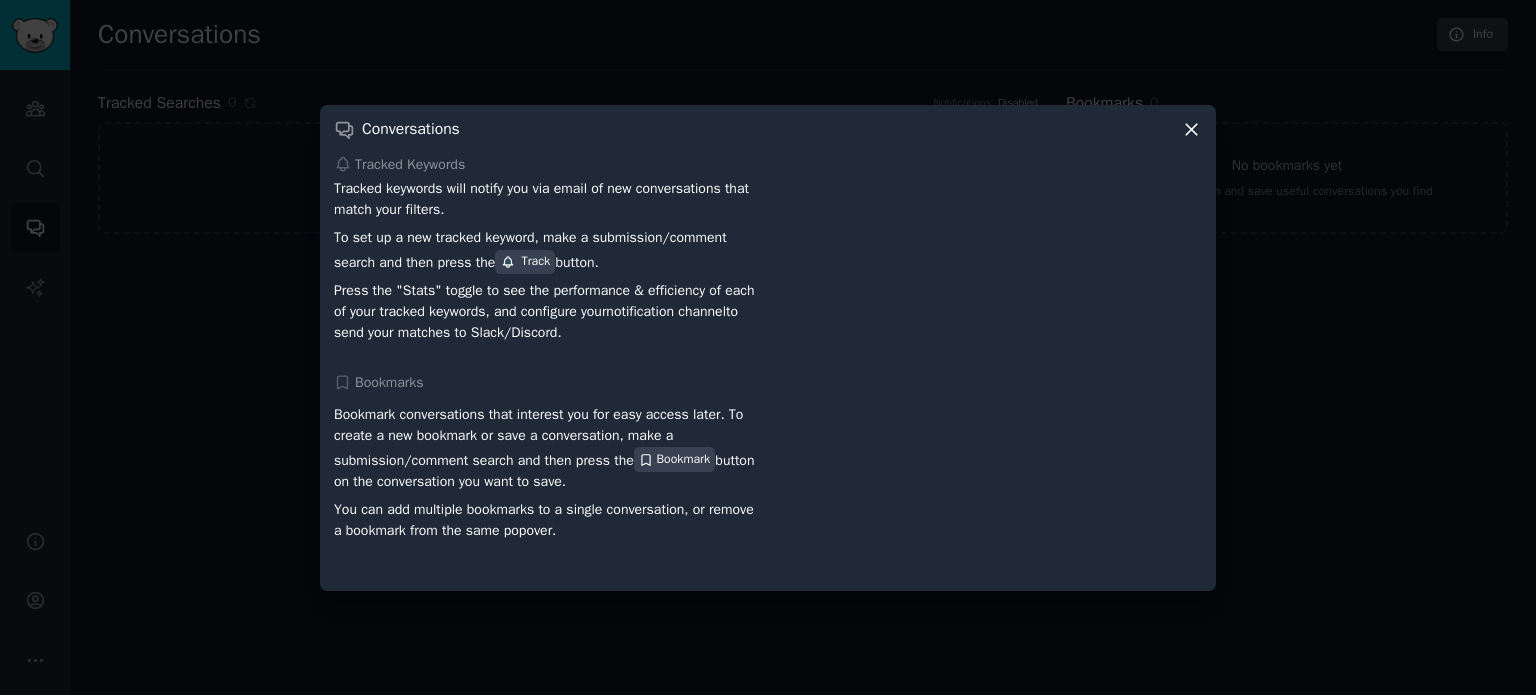 click 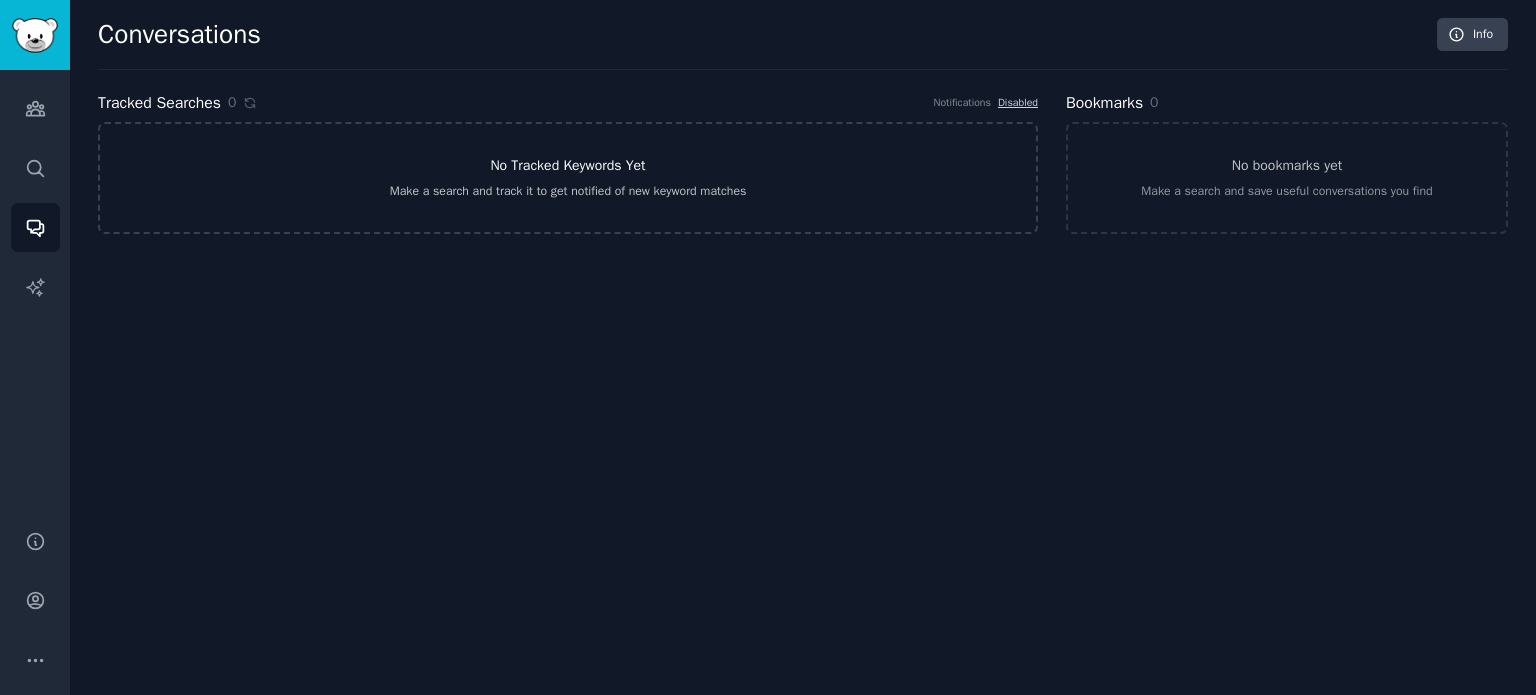 click on "No Tracked Keywords Yet Make a search and track it to get notified of new keyword matches" at bounding box center [568, 178] 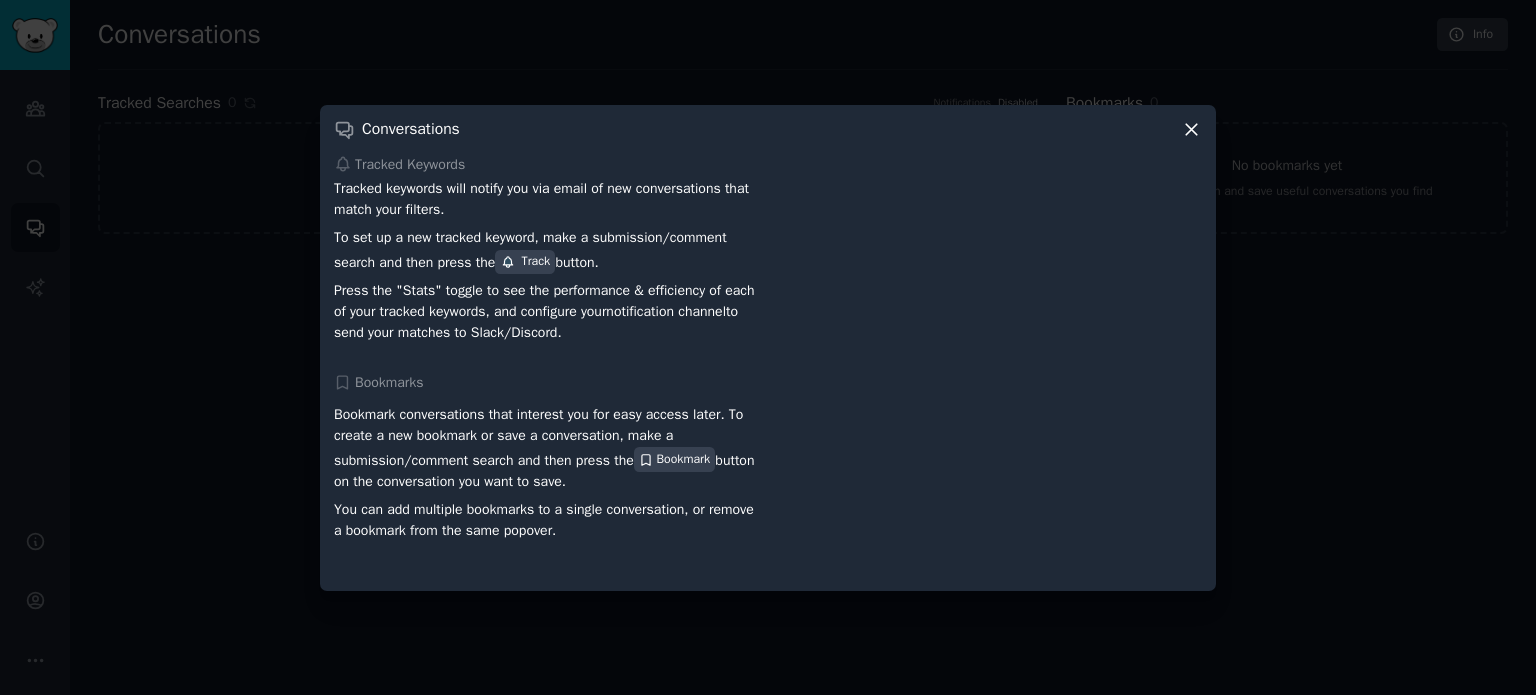 click 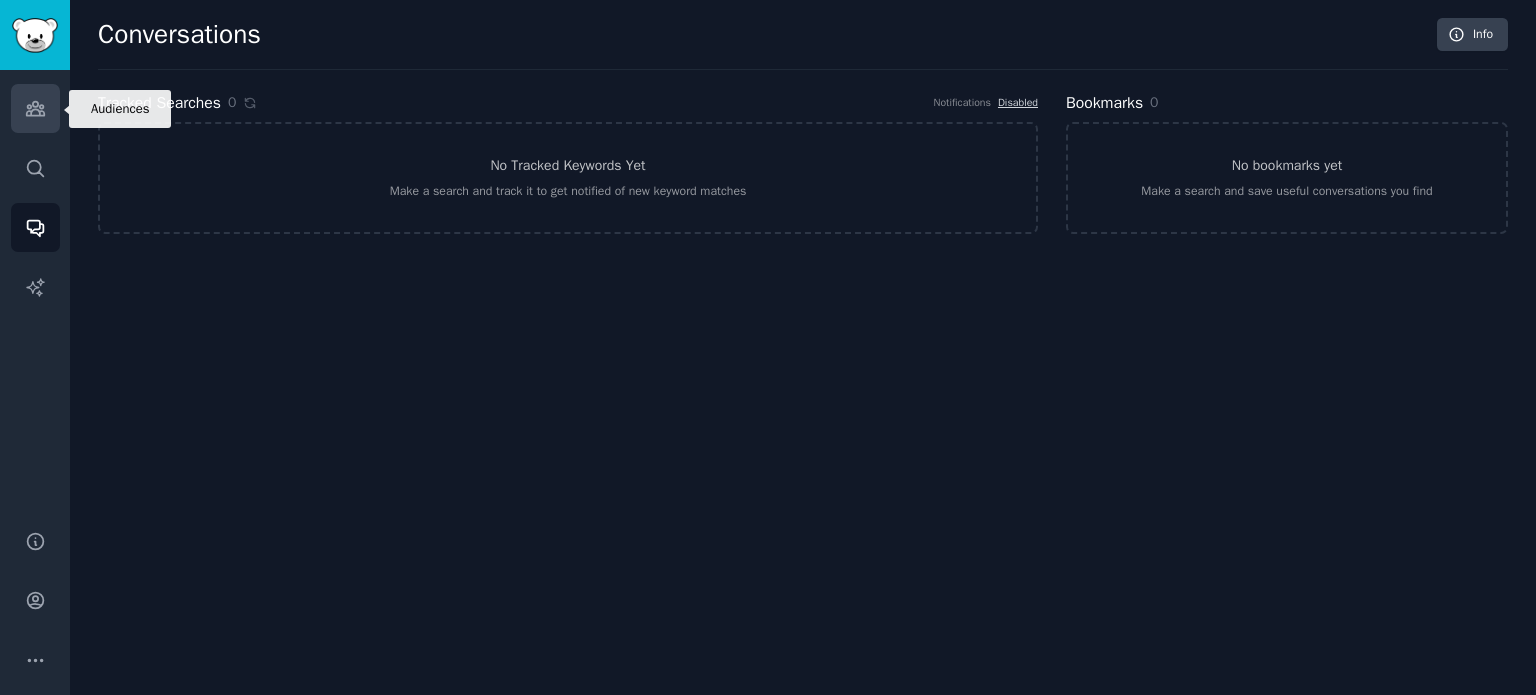 click on "Audiences" at bounding box center (35, 108) 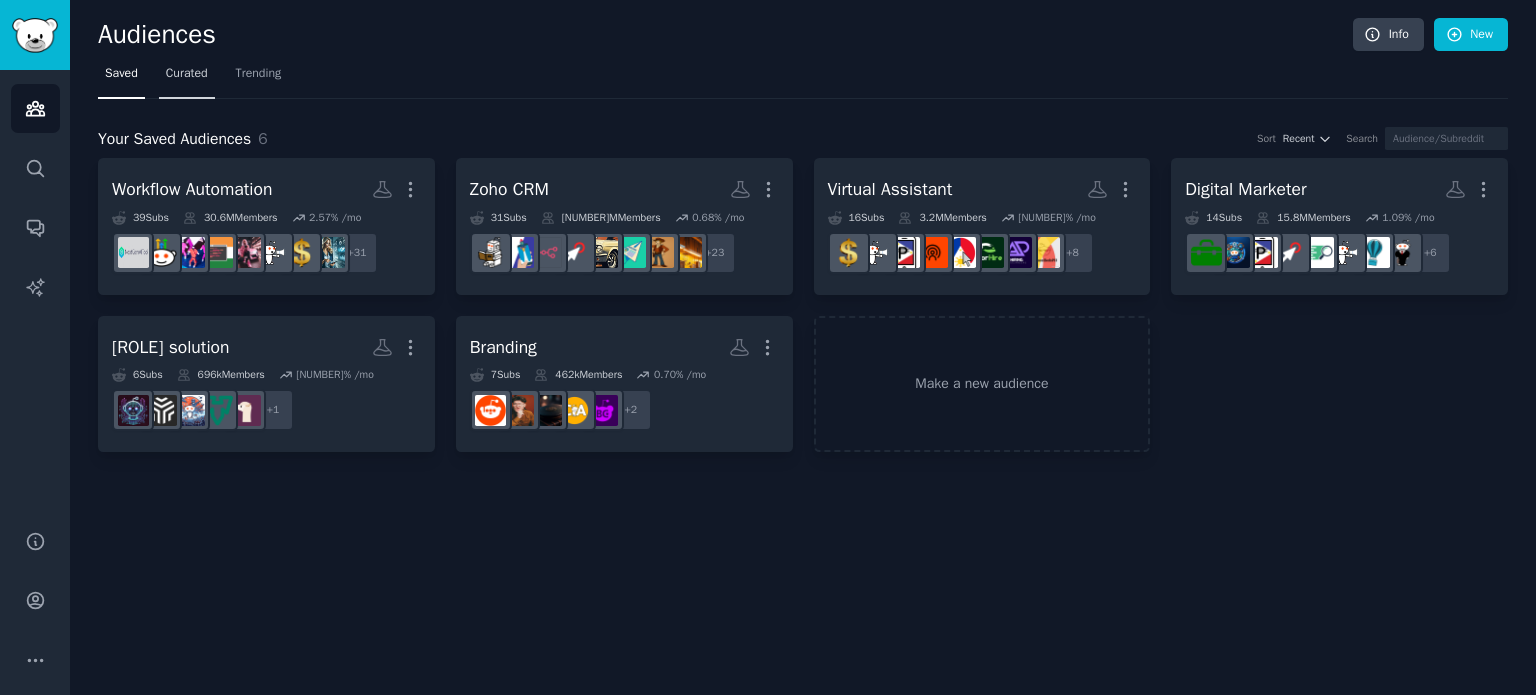 click on "Curated" at bounding box center [187, 74] 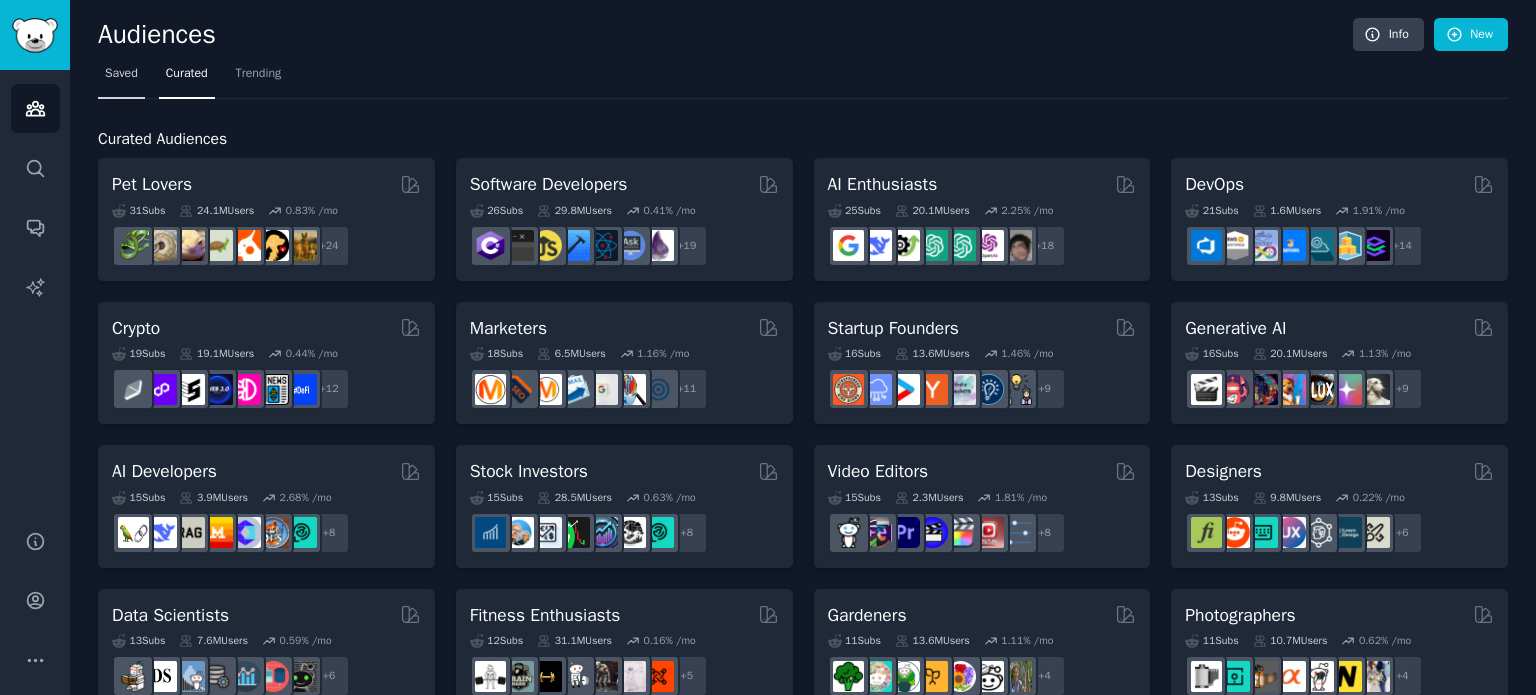 click on "Saved" at bounding box center [121, 78] 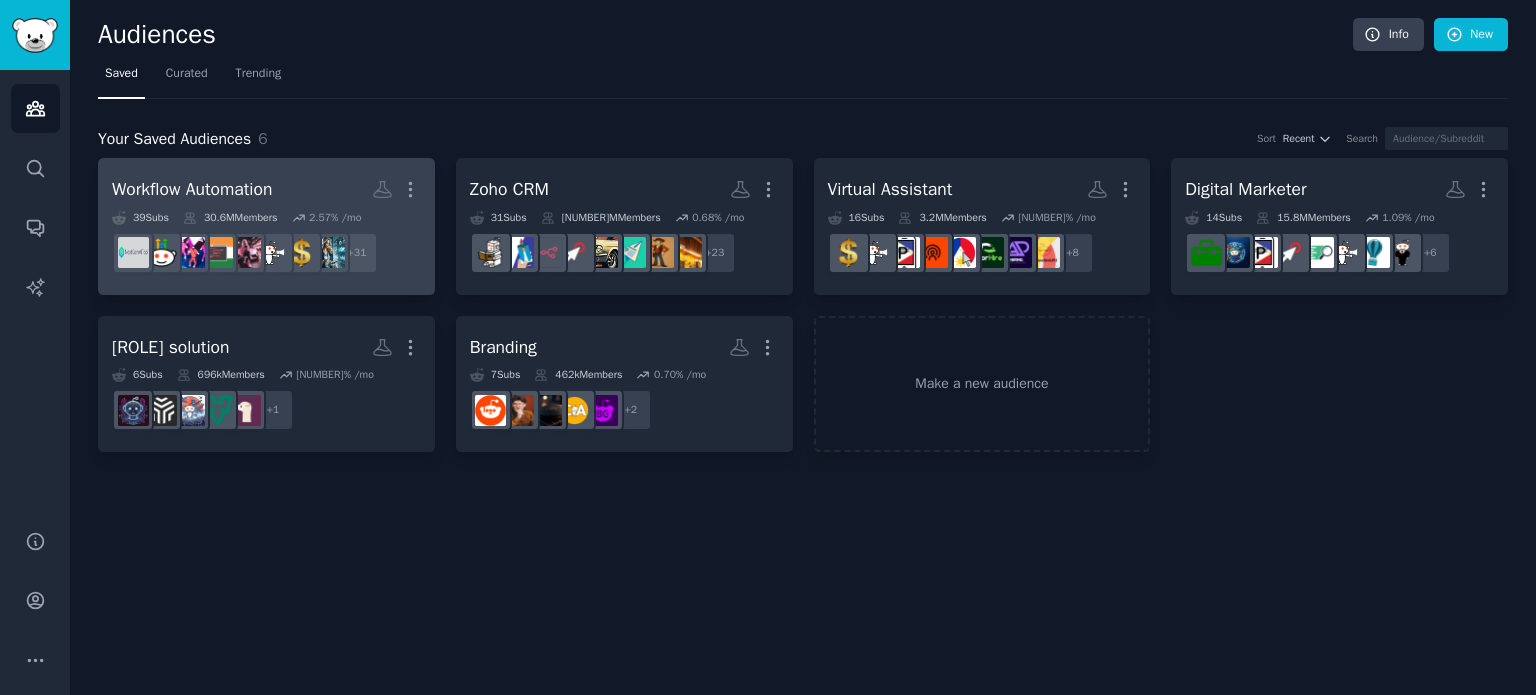 click on "Workflow Automation" at bounding box center (192, 189) 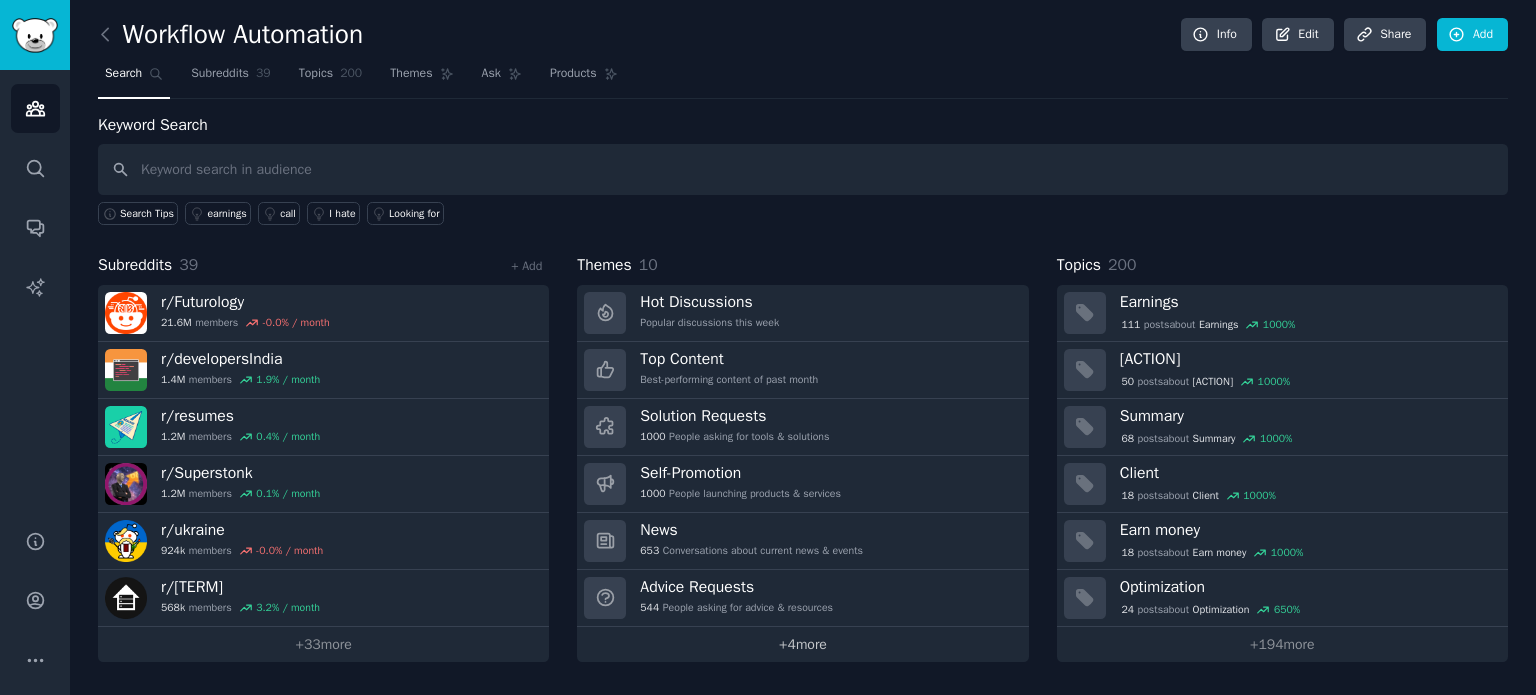 click on "+  4  more" at bounding box center (802, 644) 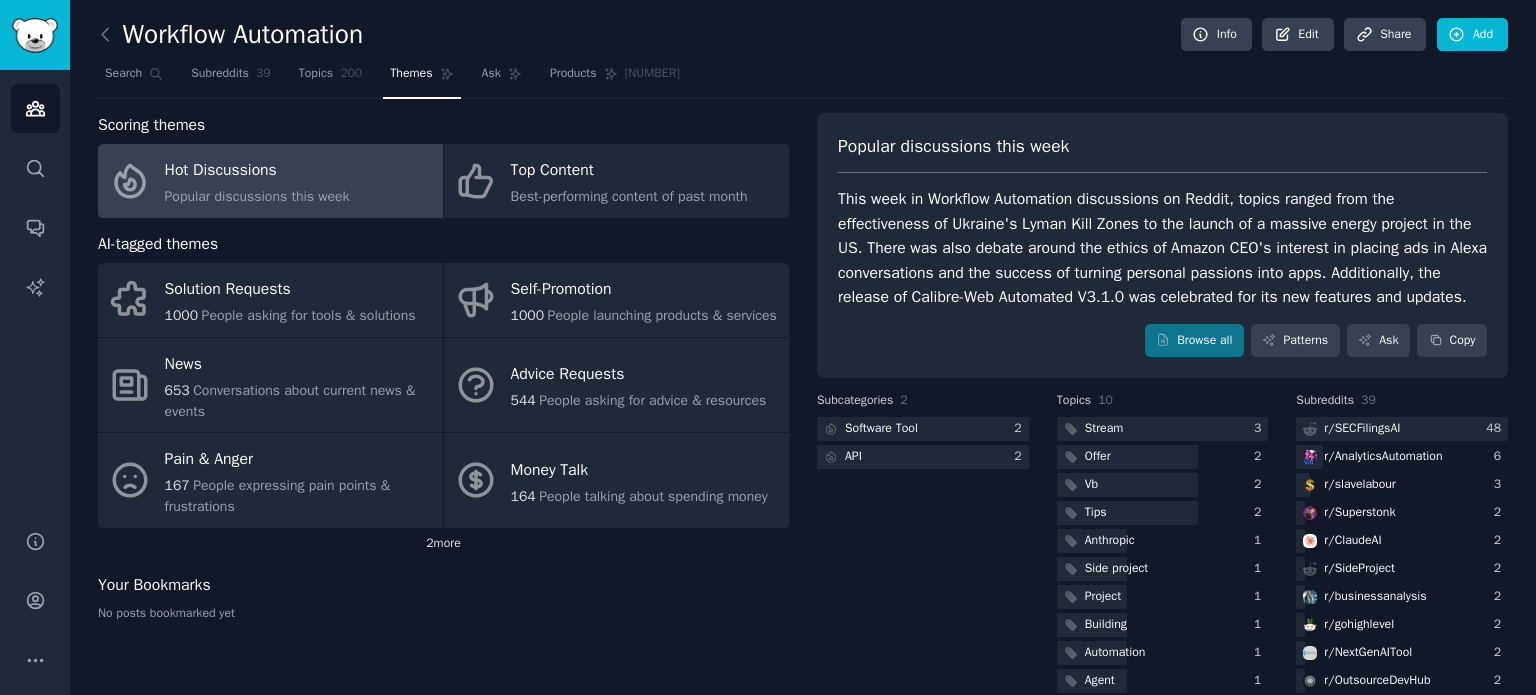 click on "2  more" 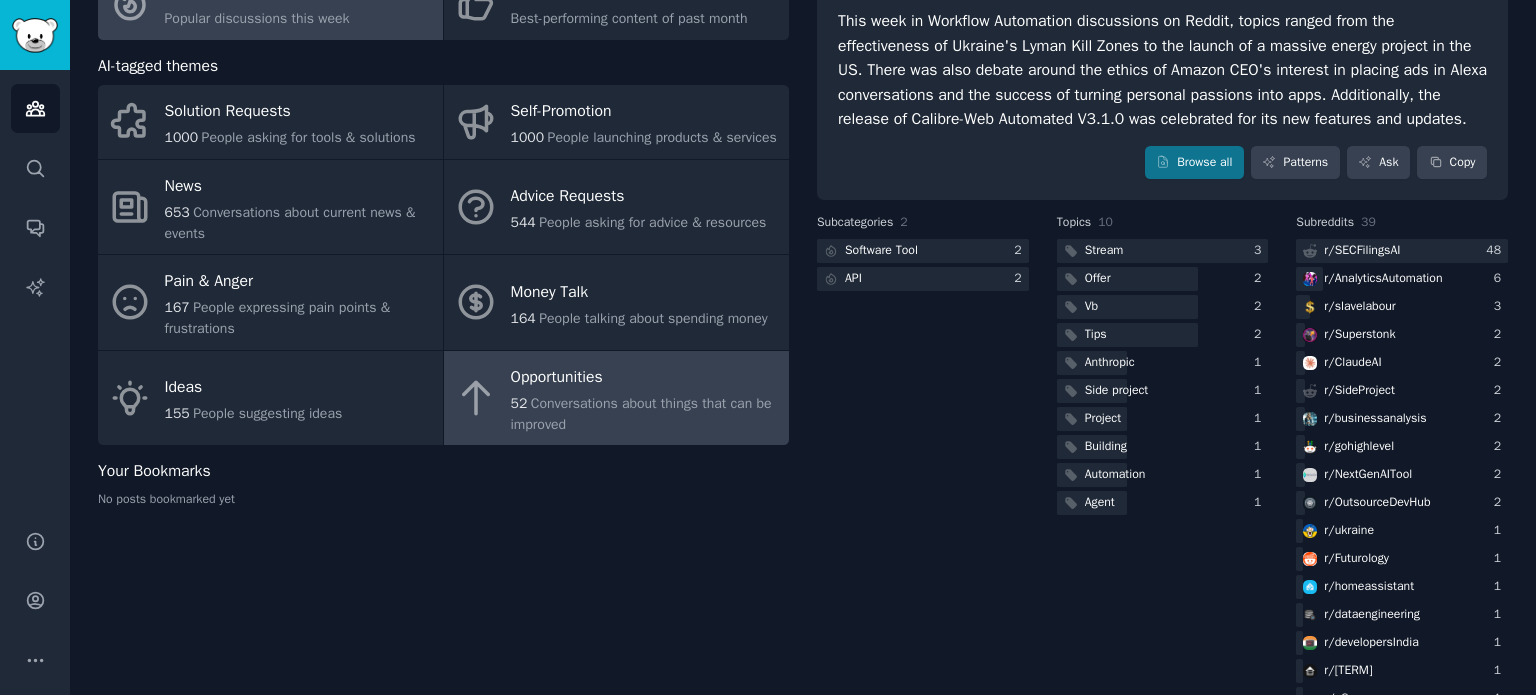 scroll, scrollTop: 200, scrollLeft: 0, axis: vertical 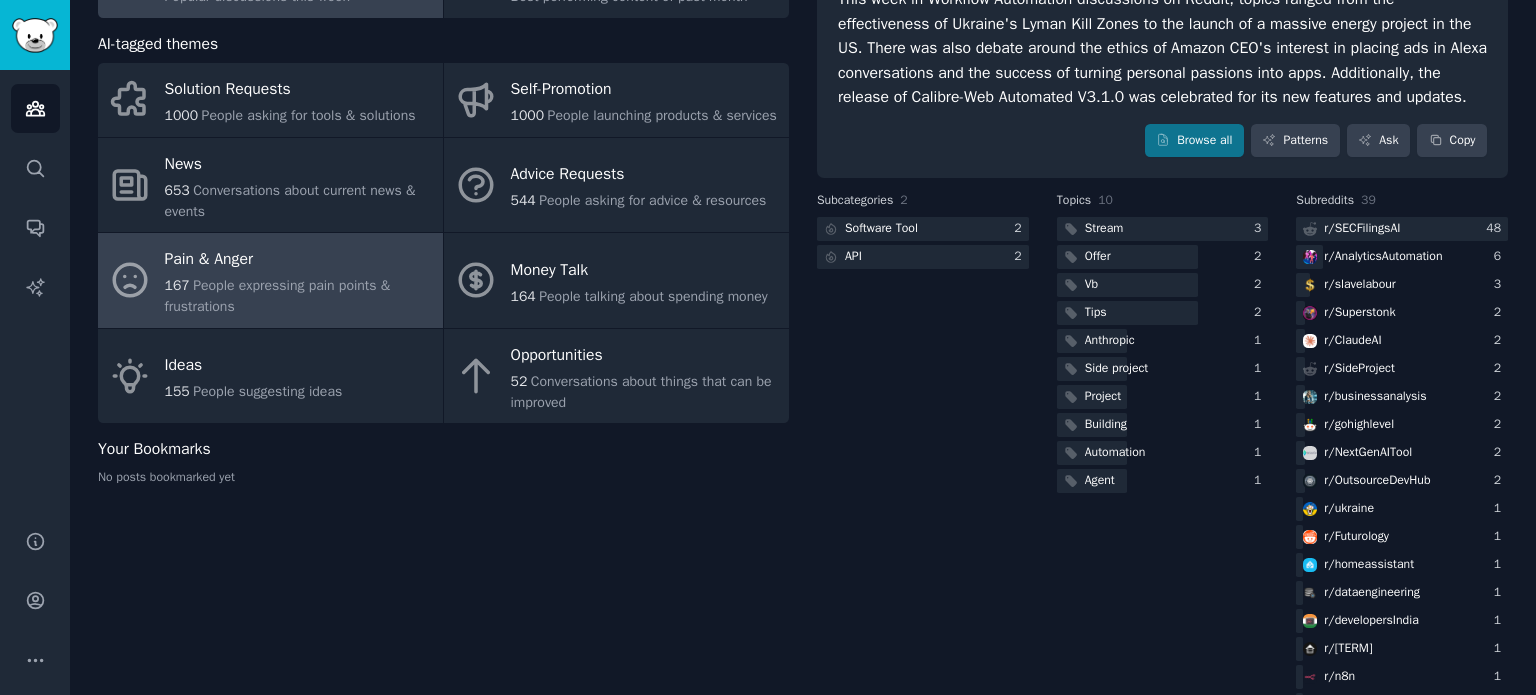 click on "People expressing pain points & frustrations" at bounding box center (278, 296) 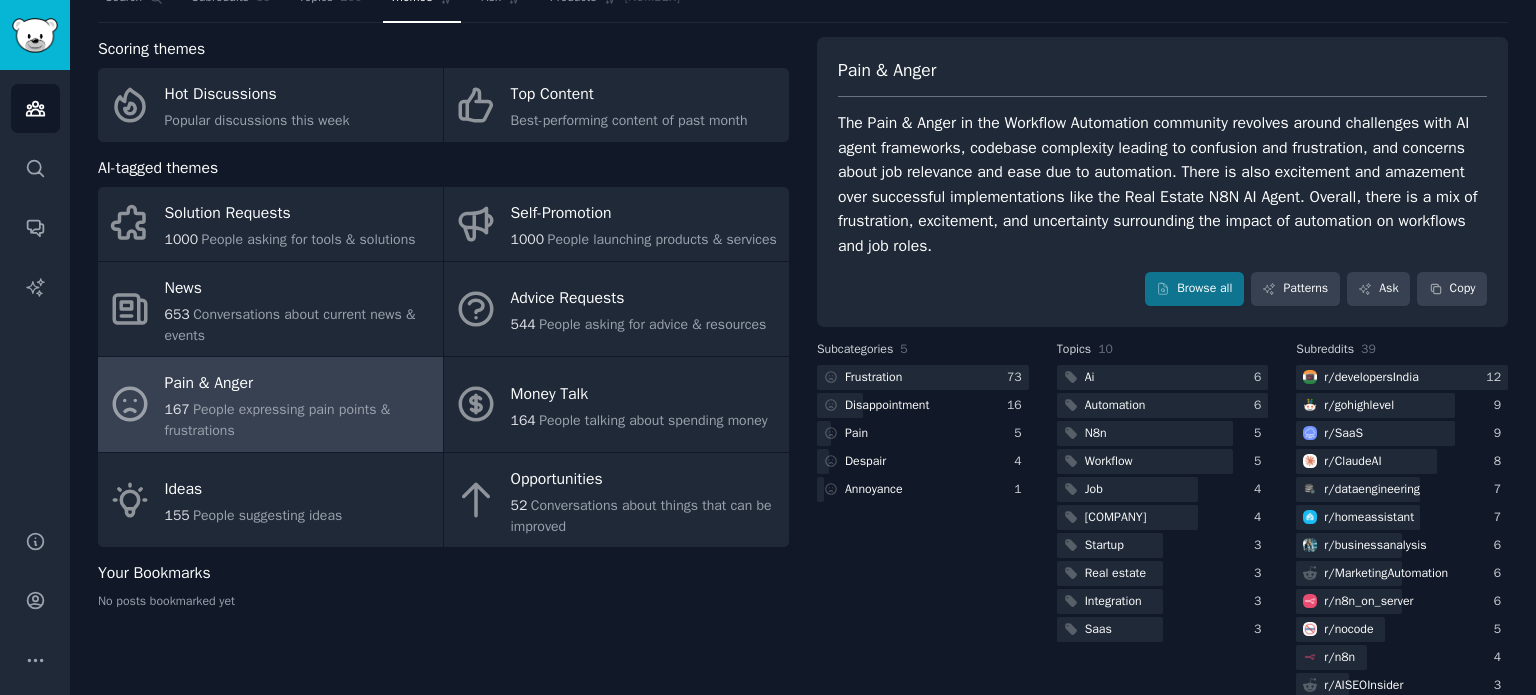 scroll, scrollTop: 0, scrollLeft: 0, axis: both 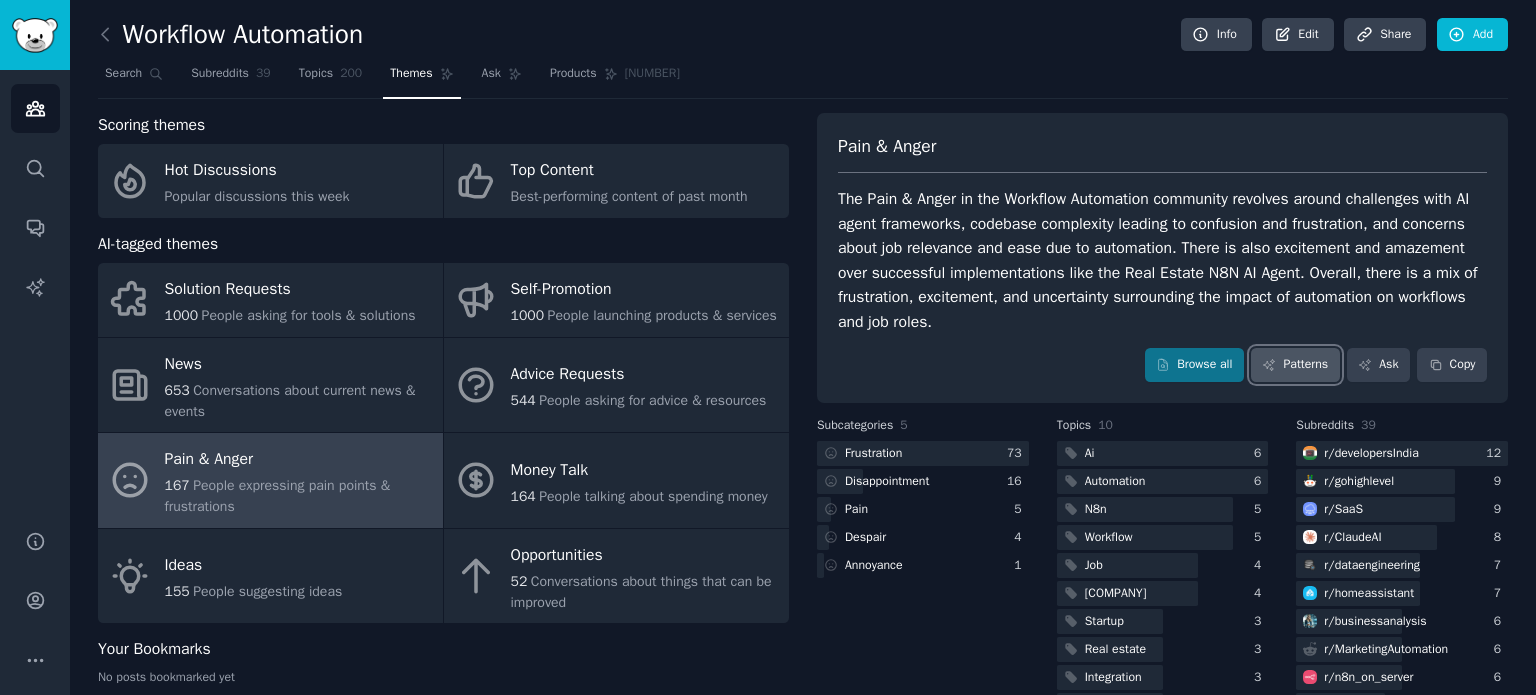 click on "Patterns" at bounding box center [1295, 365] 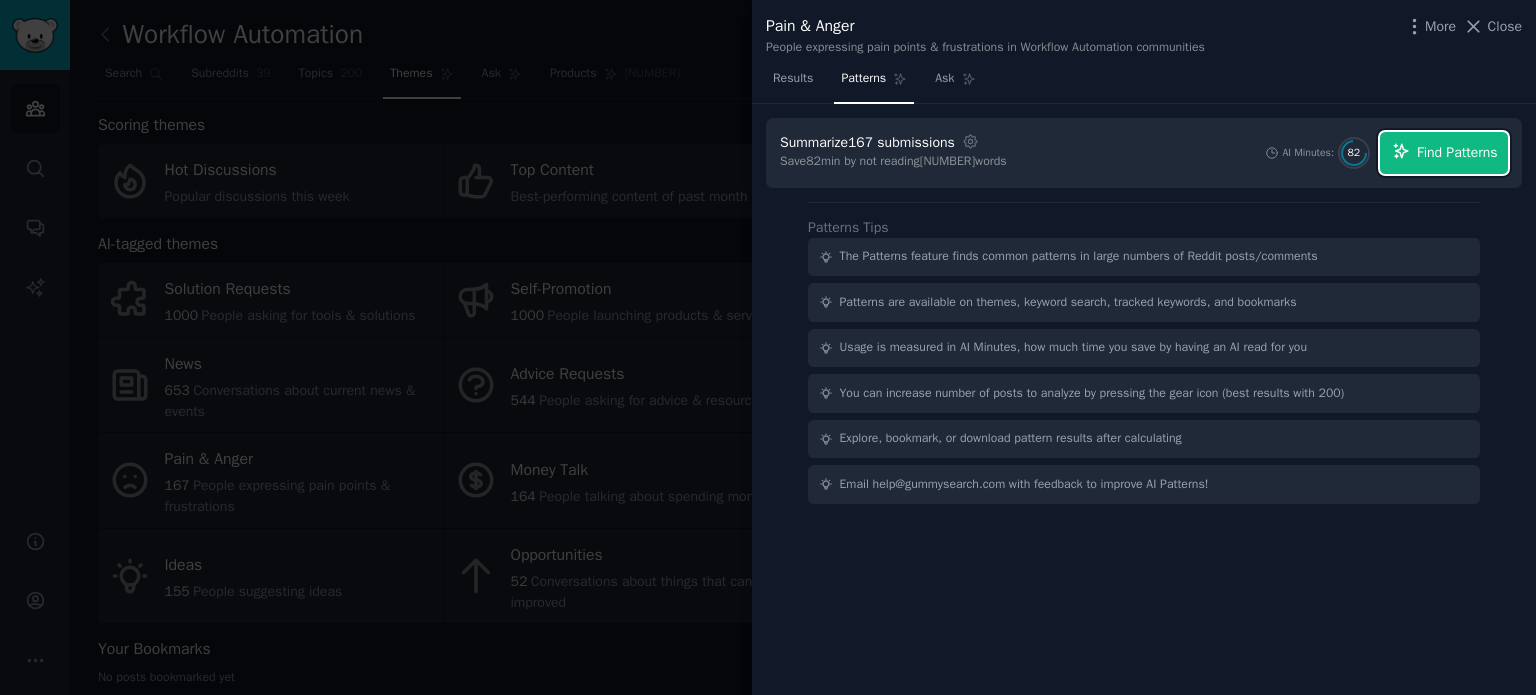 click on "Find Patterns" at bounding box center (1457, 152) 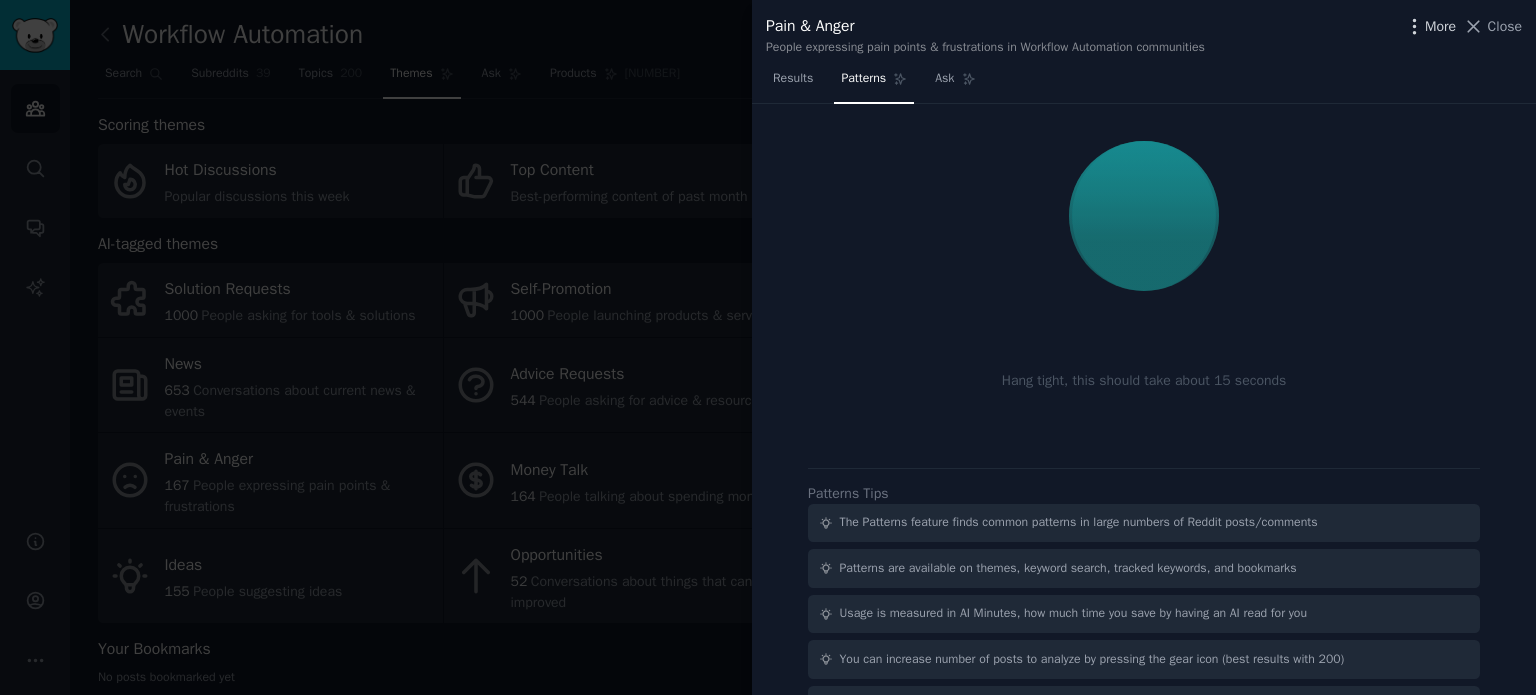 click 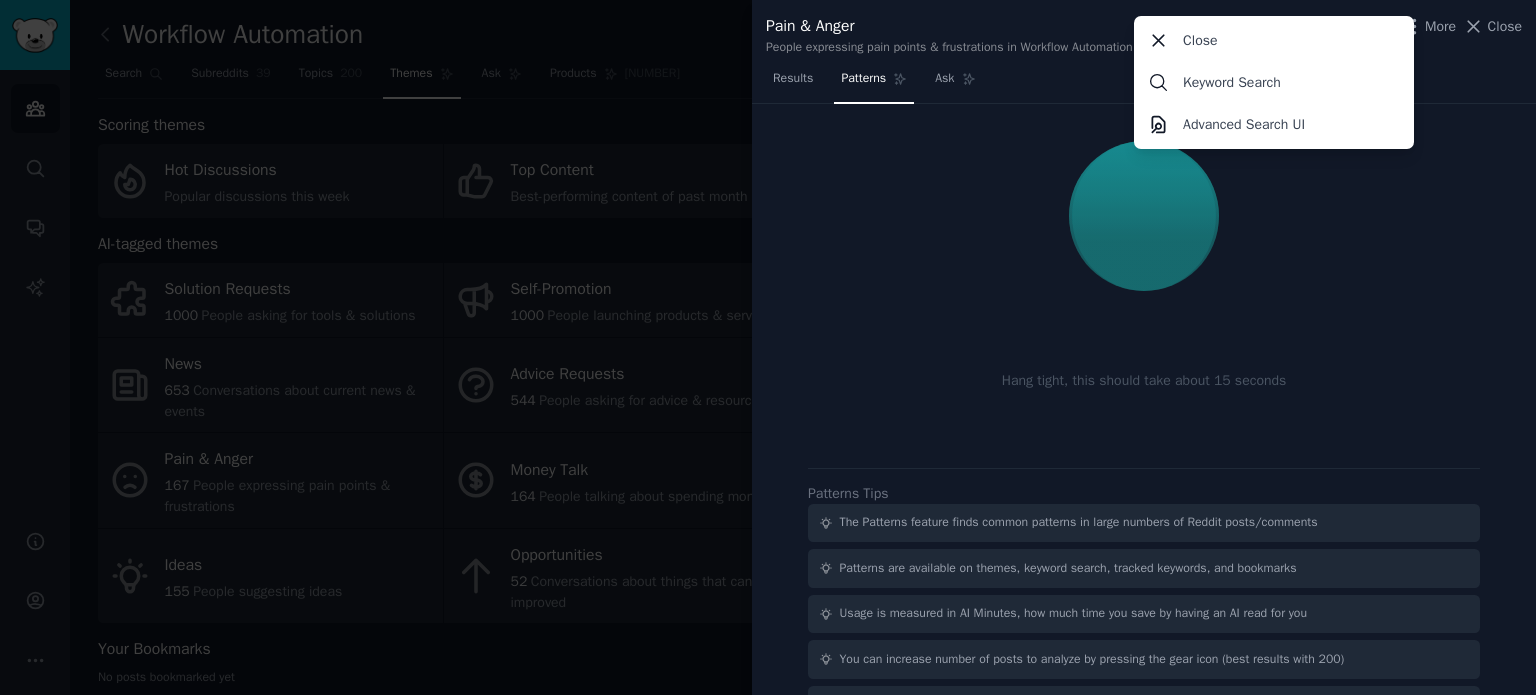 click on "Pain & Anger People expressing pain points & frustrations in Workflow Automation communities More Close Keyword Search Advanced Search UI Close" at bounding box center [1144, 31] 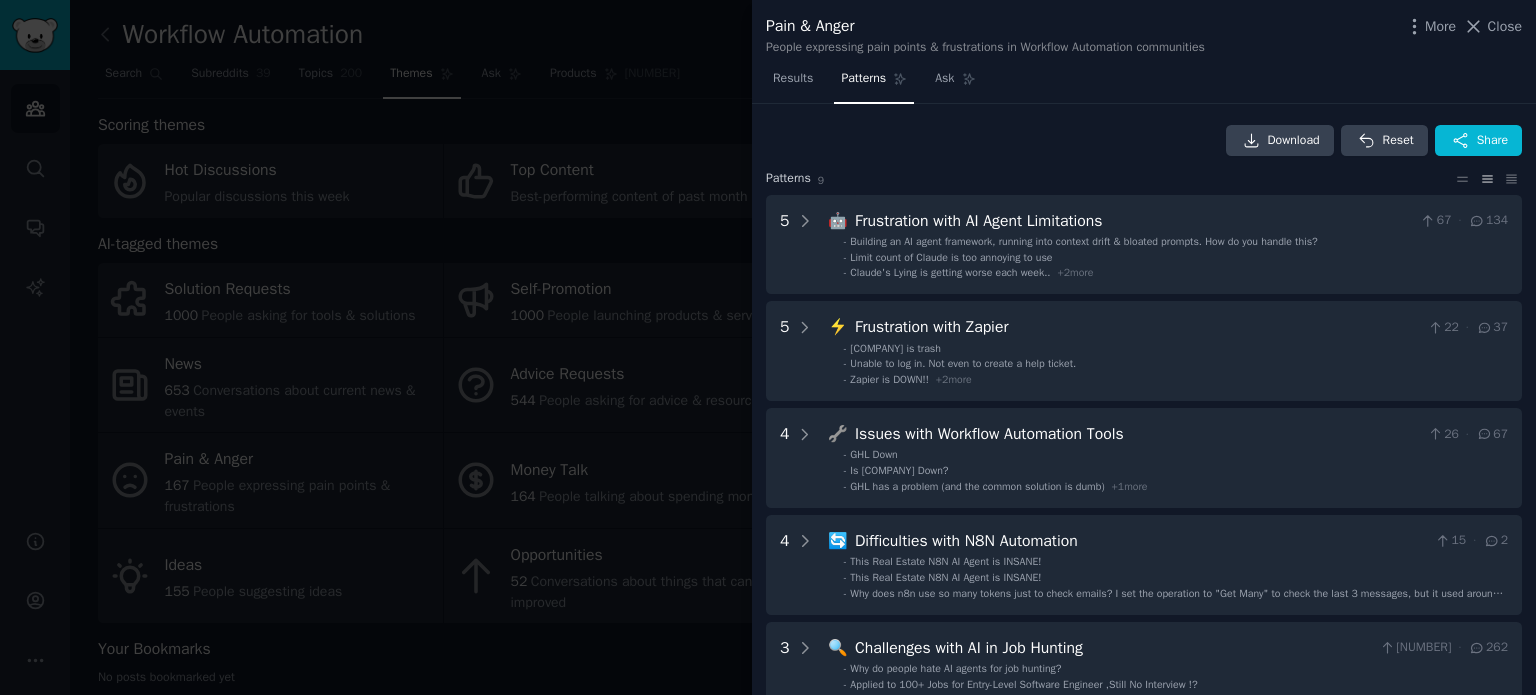 click at bounding box center [768, 347] 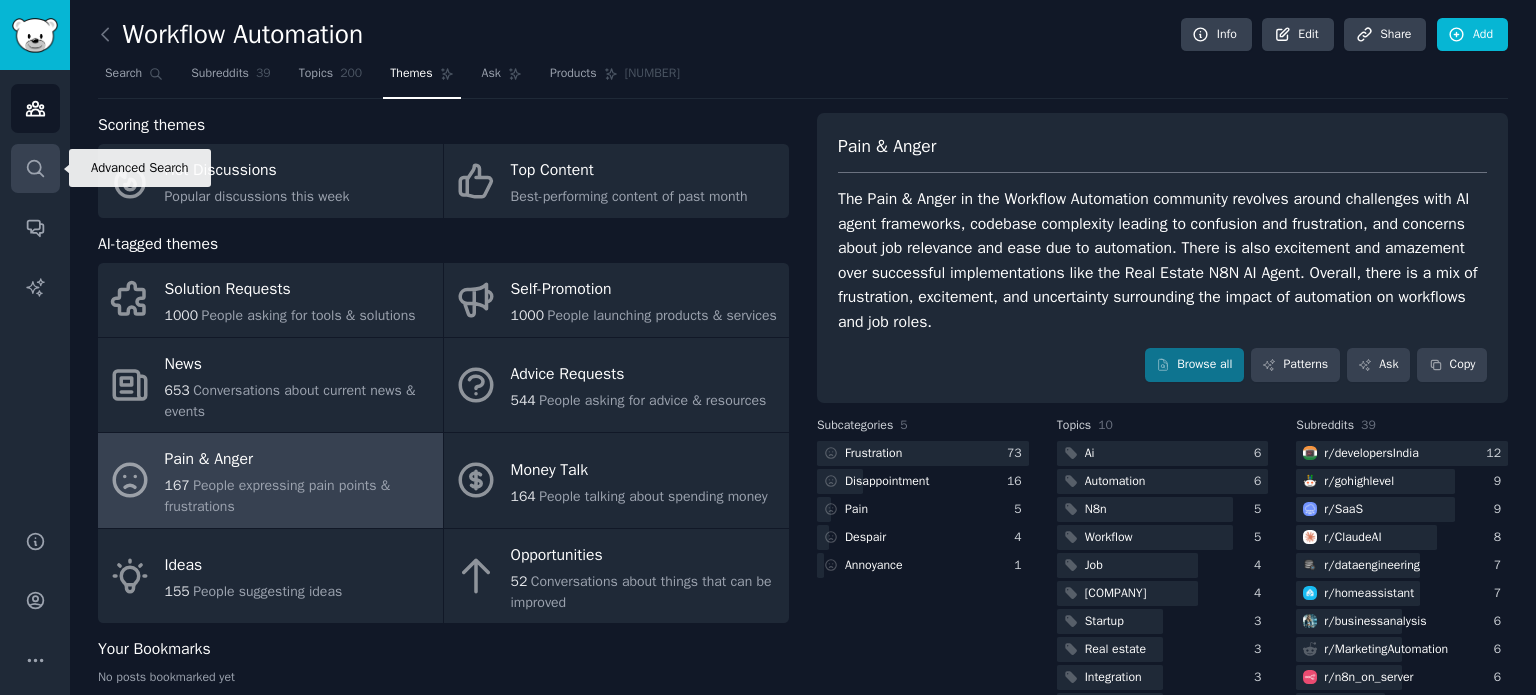 click on "Search" at bounding box center (35, 168) 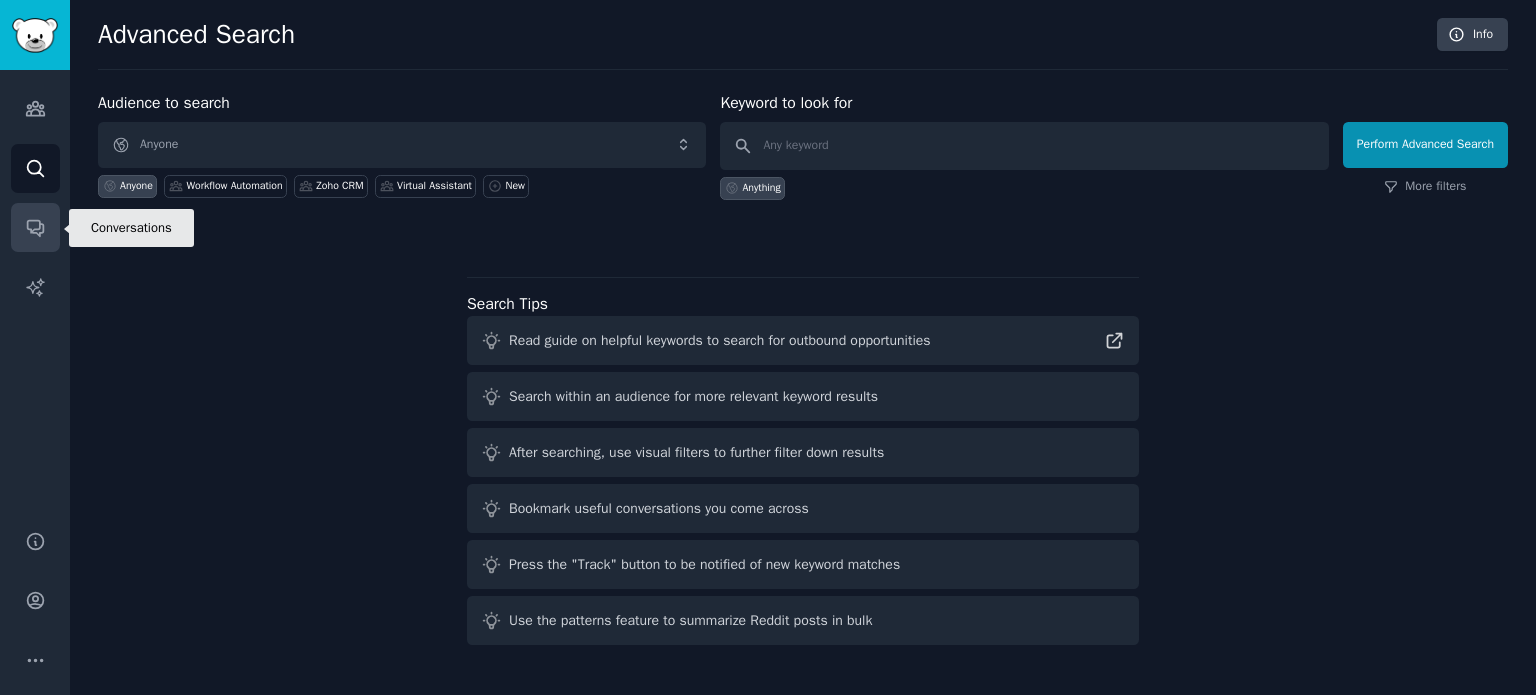 click 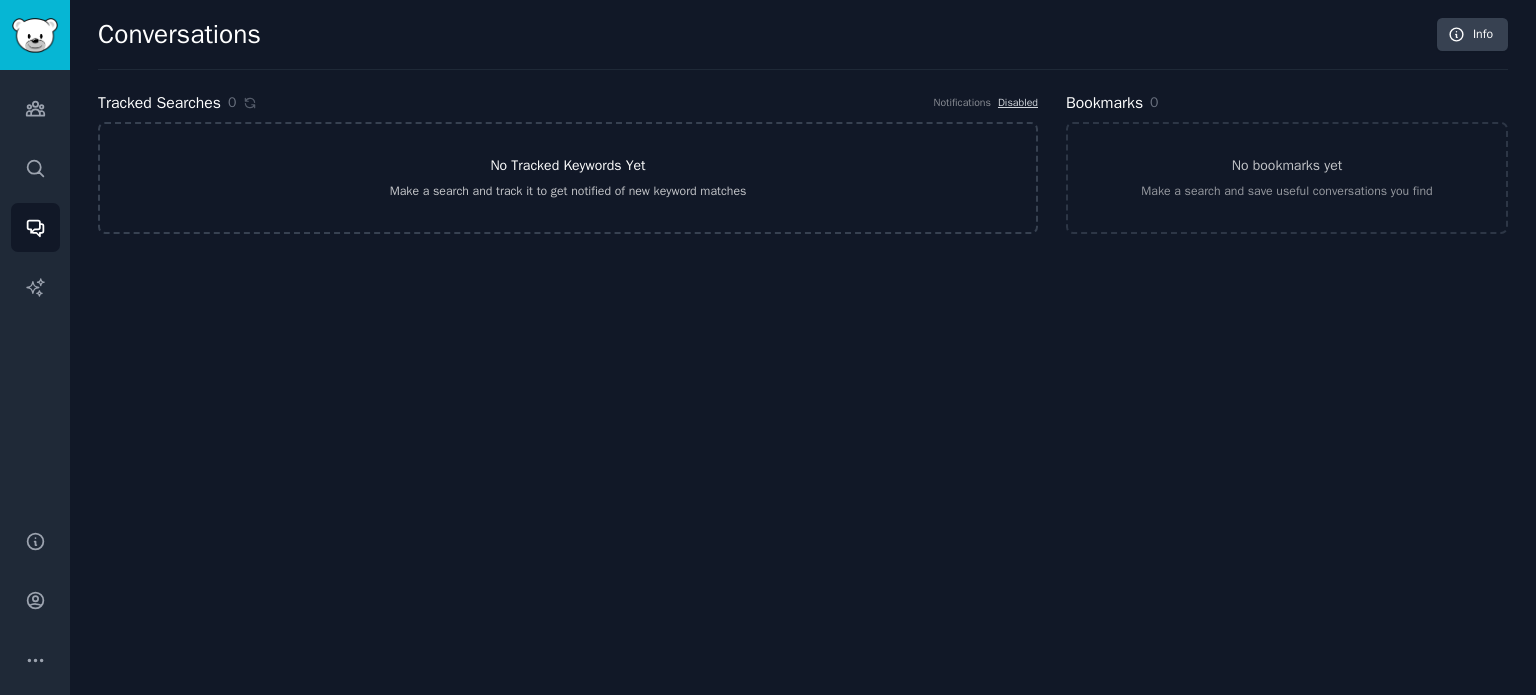 click on "No Tracked Keywords Yet Make a search and track it to get notified of new keyword matches" at bounding box center [568, 178] 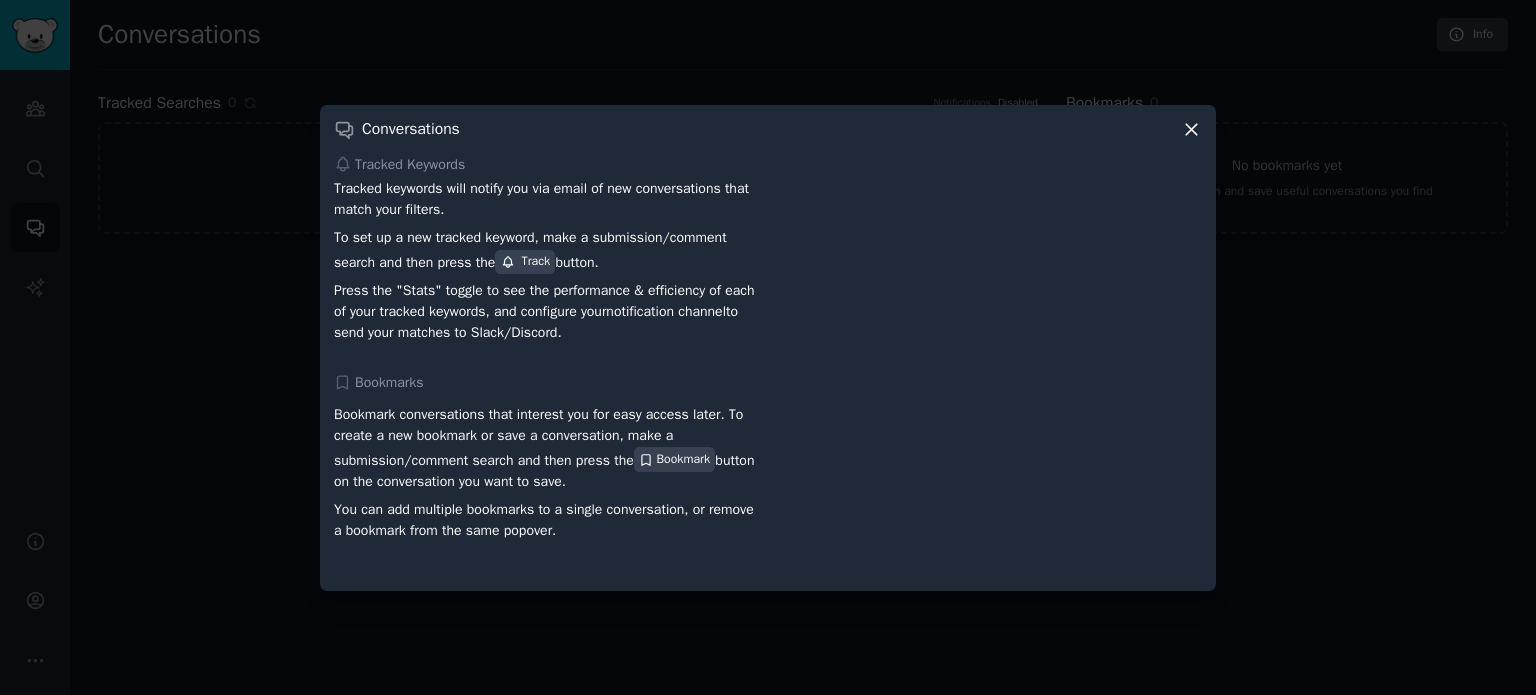 click on "Track" at bounding box center [526, 262] 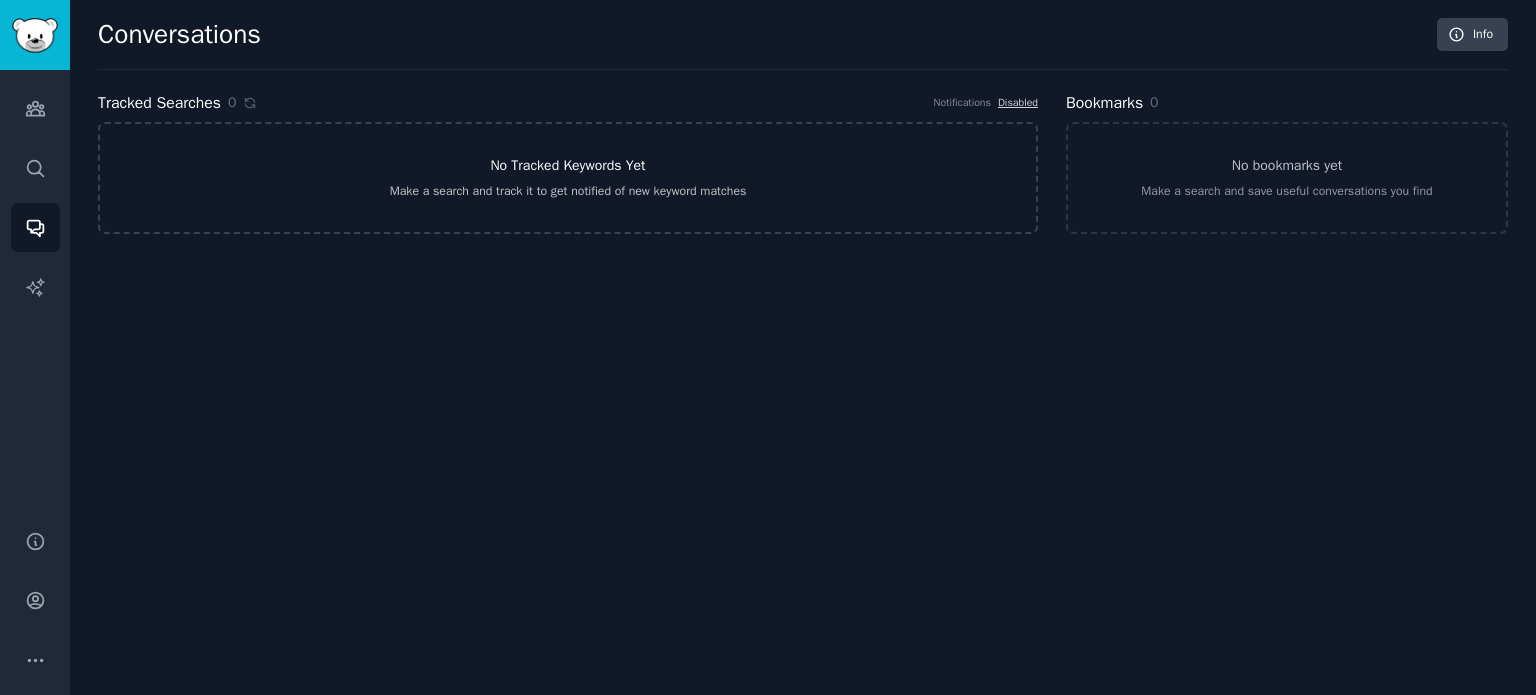 click on "No Tracked Keywords Yet" at bounding box center (567, 165) 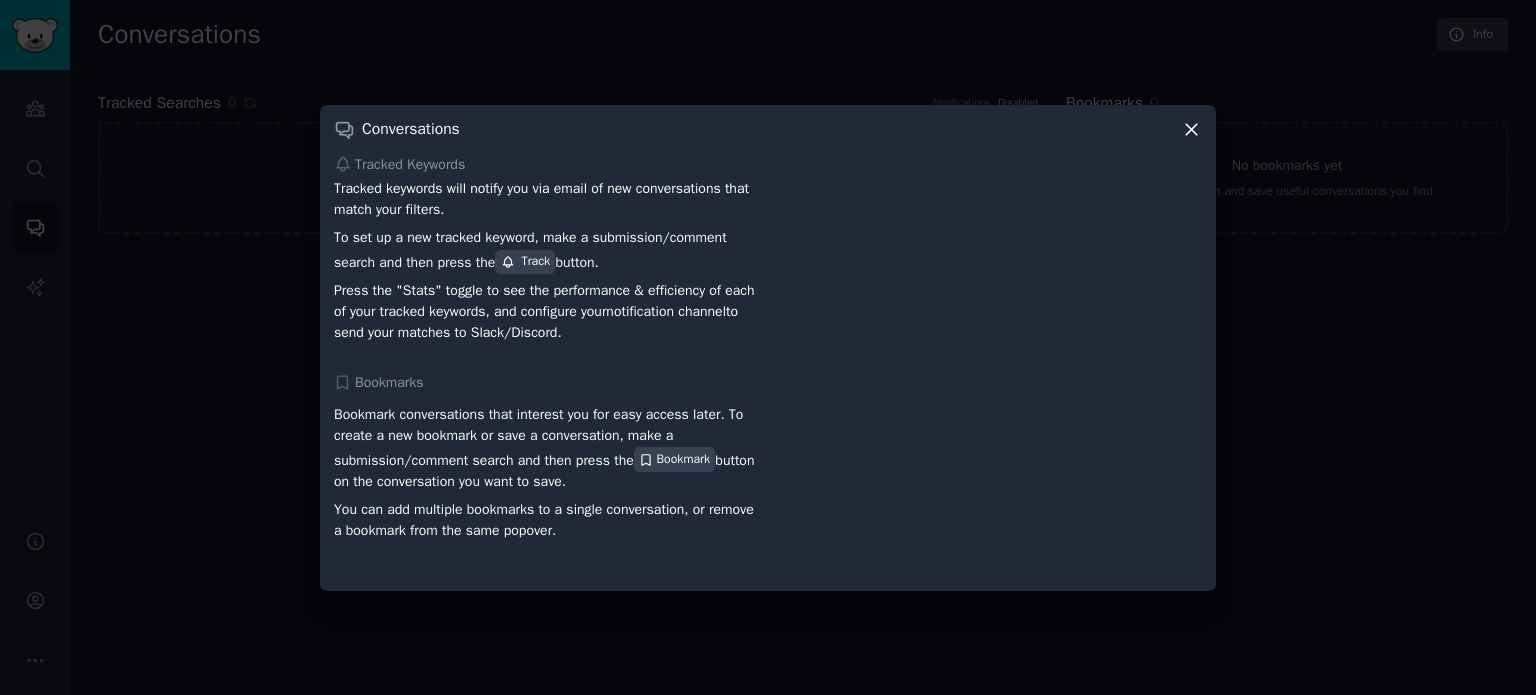 click at bounding box center [768, 347] 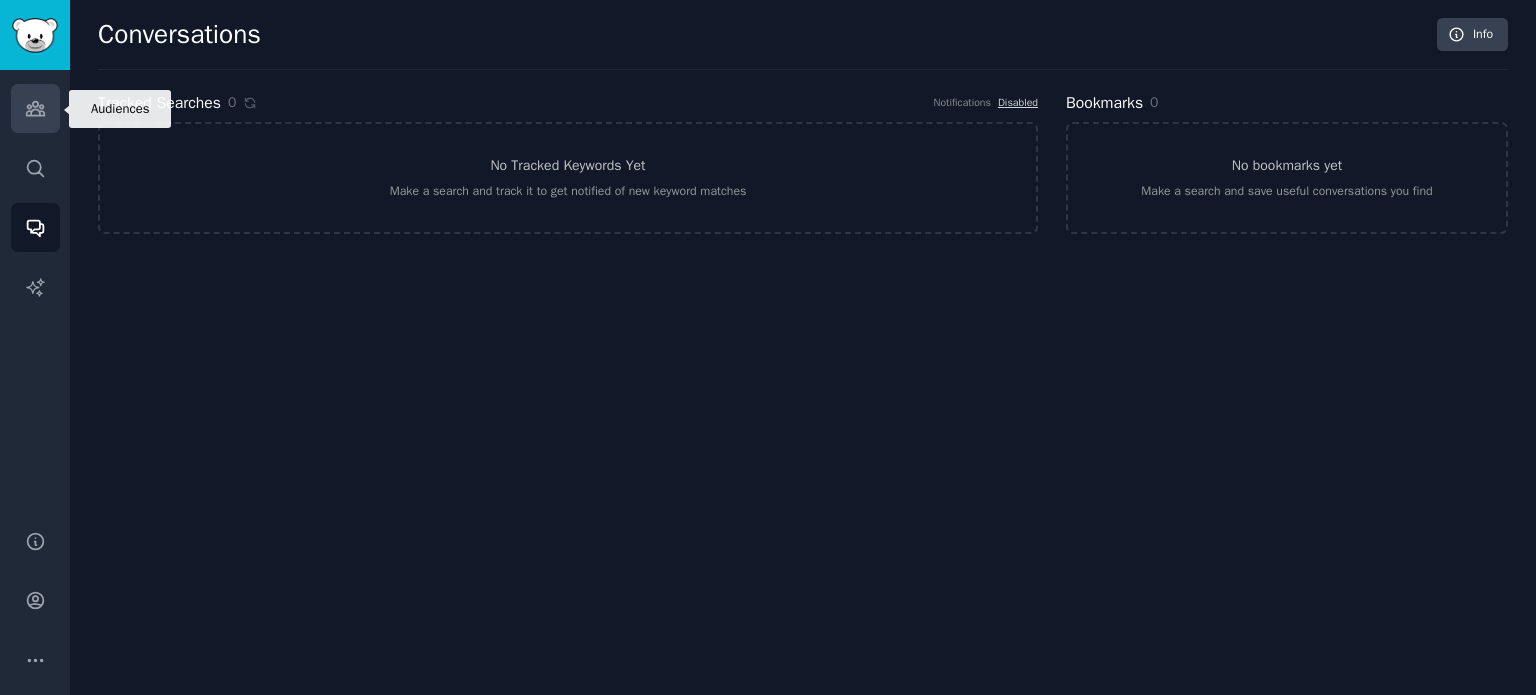 click on "Audiences" at bounding box center (35, 108) 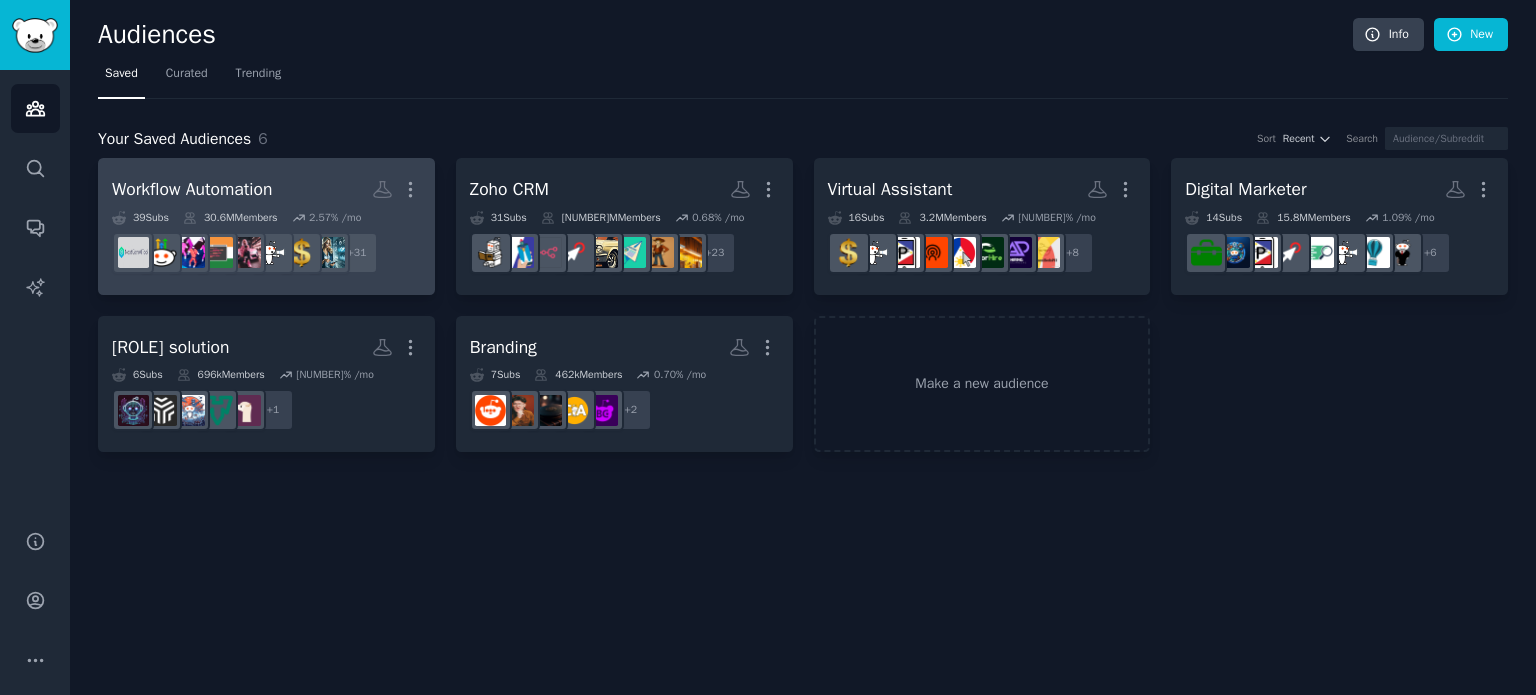 click on "Workflow Automation" at bounding box center (192, 189) 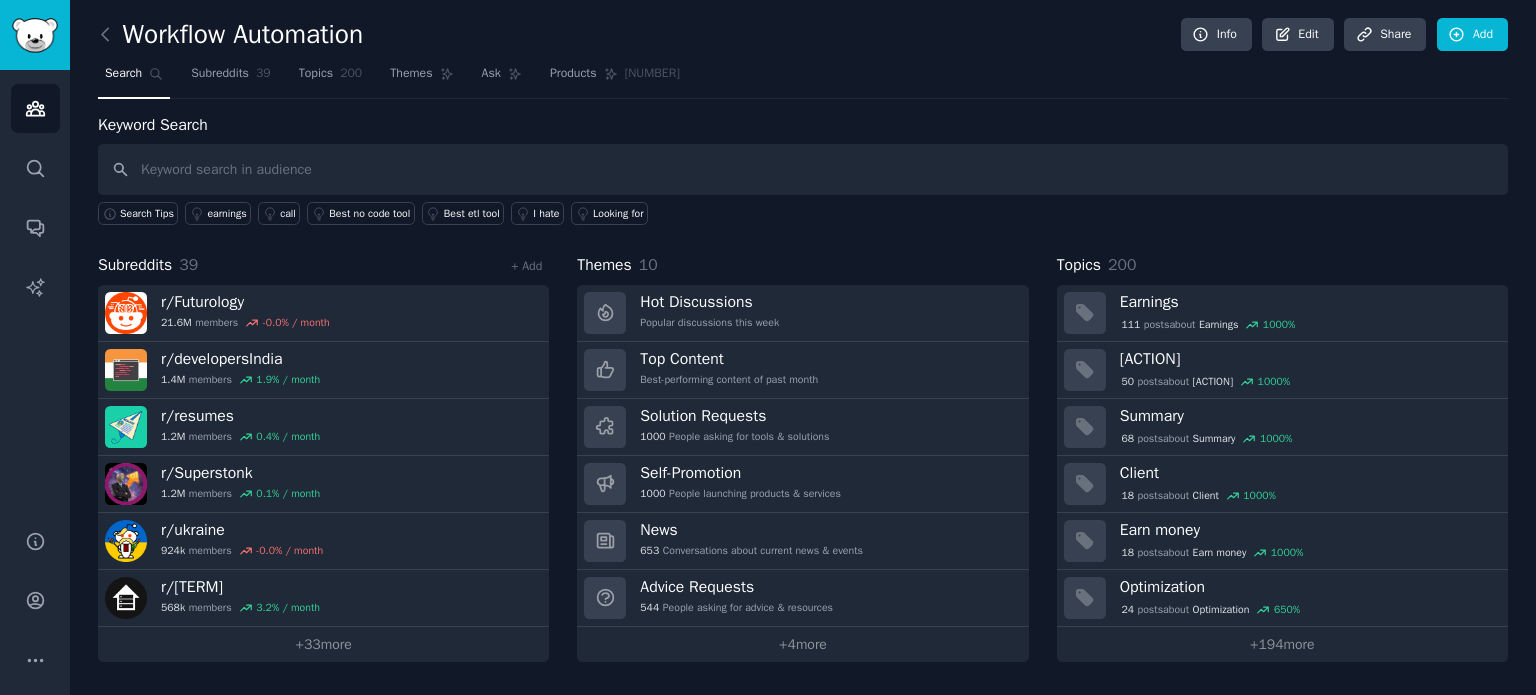 click at bounding box center [803, 169] 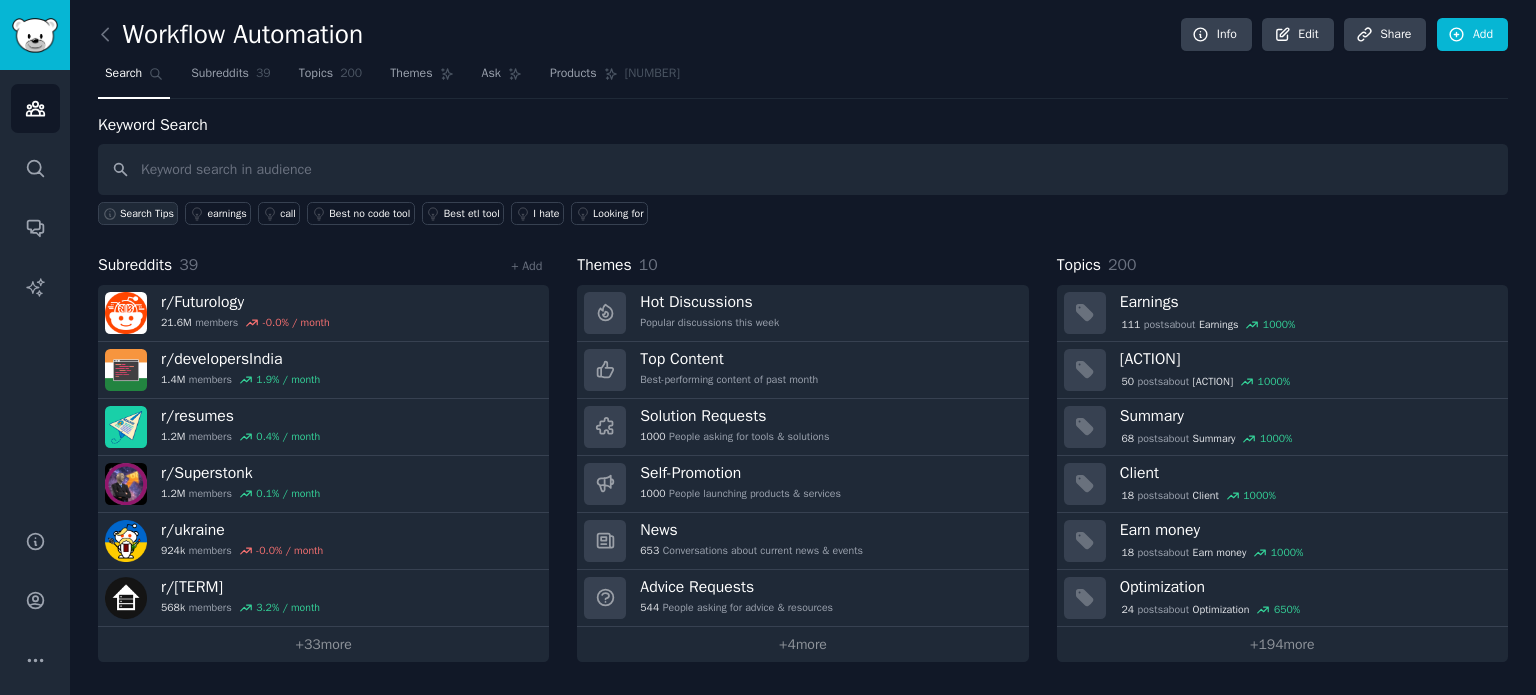 click on "Search Tips" at bounding box center (147, 214) 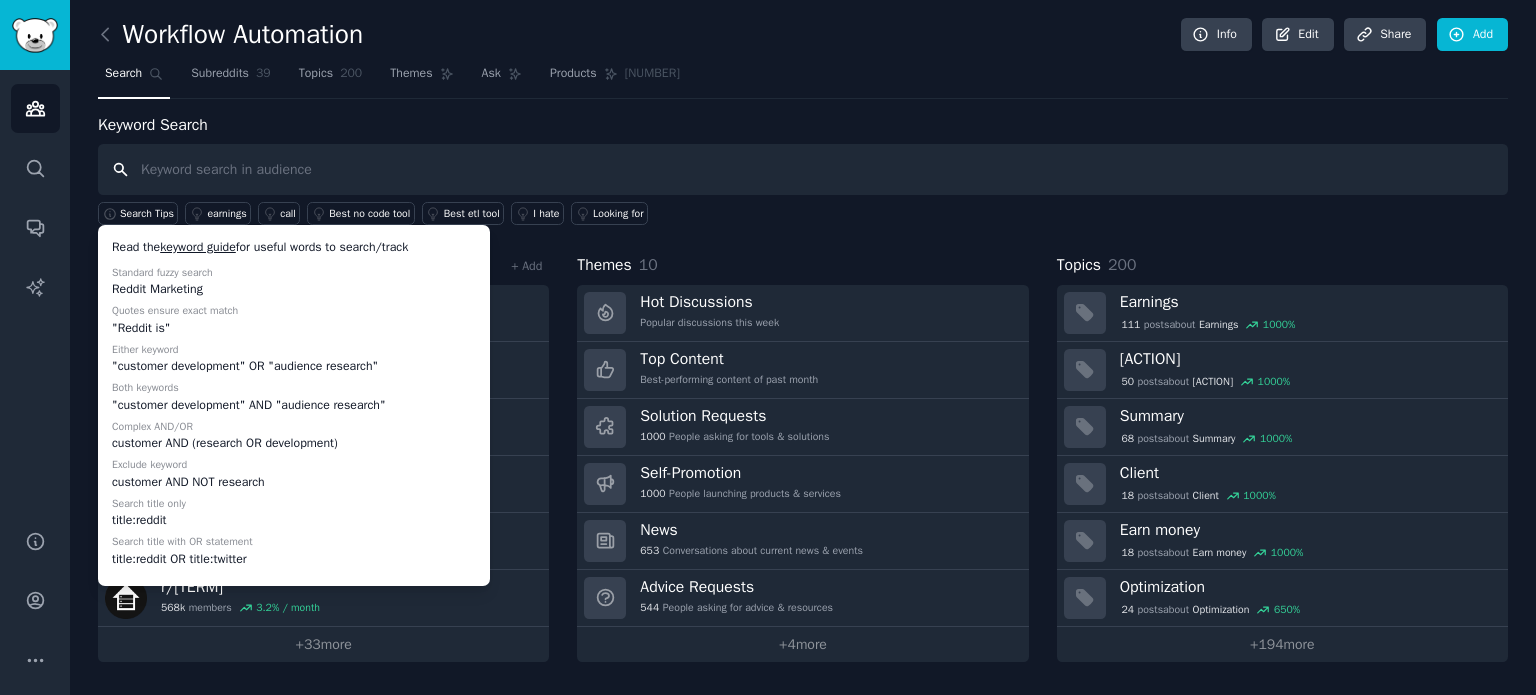 click at bounding box center (803, 169) 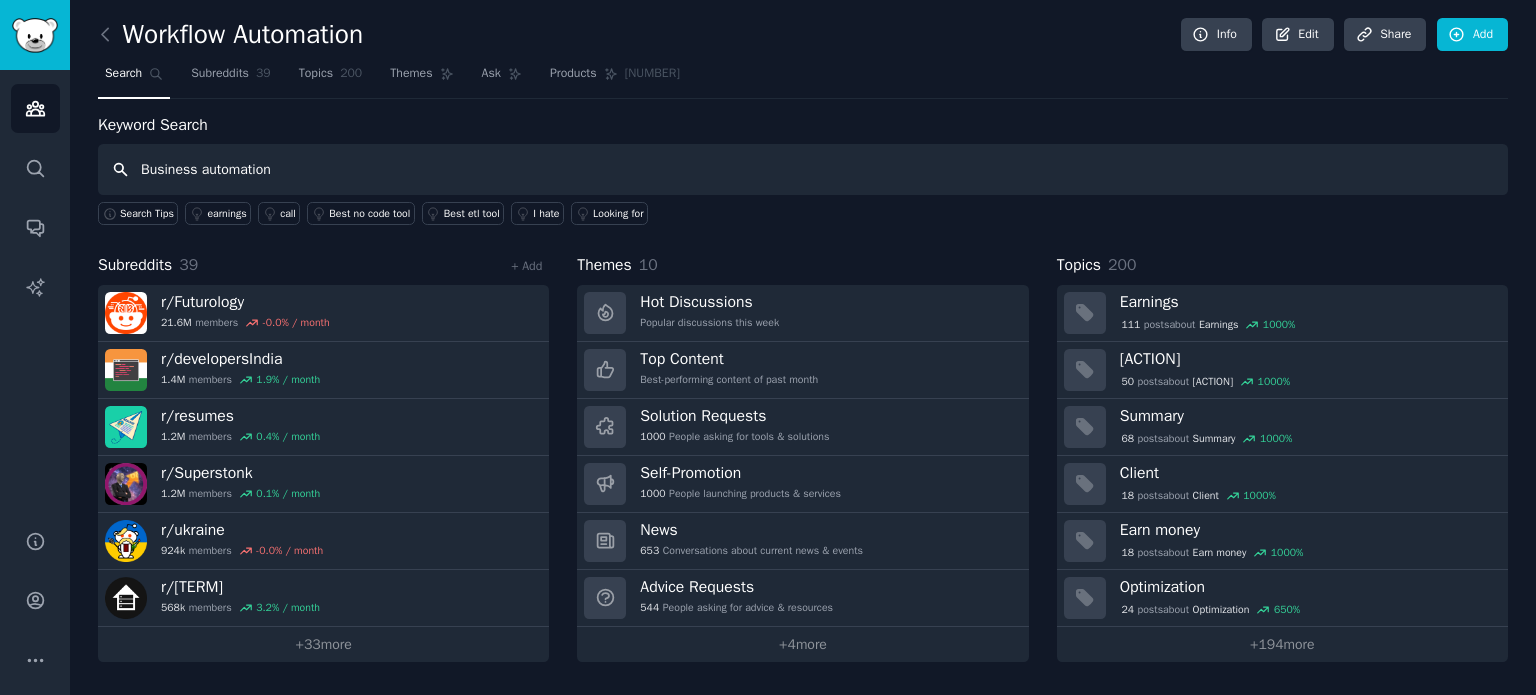 type on "Business automation" 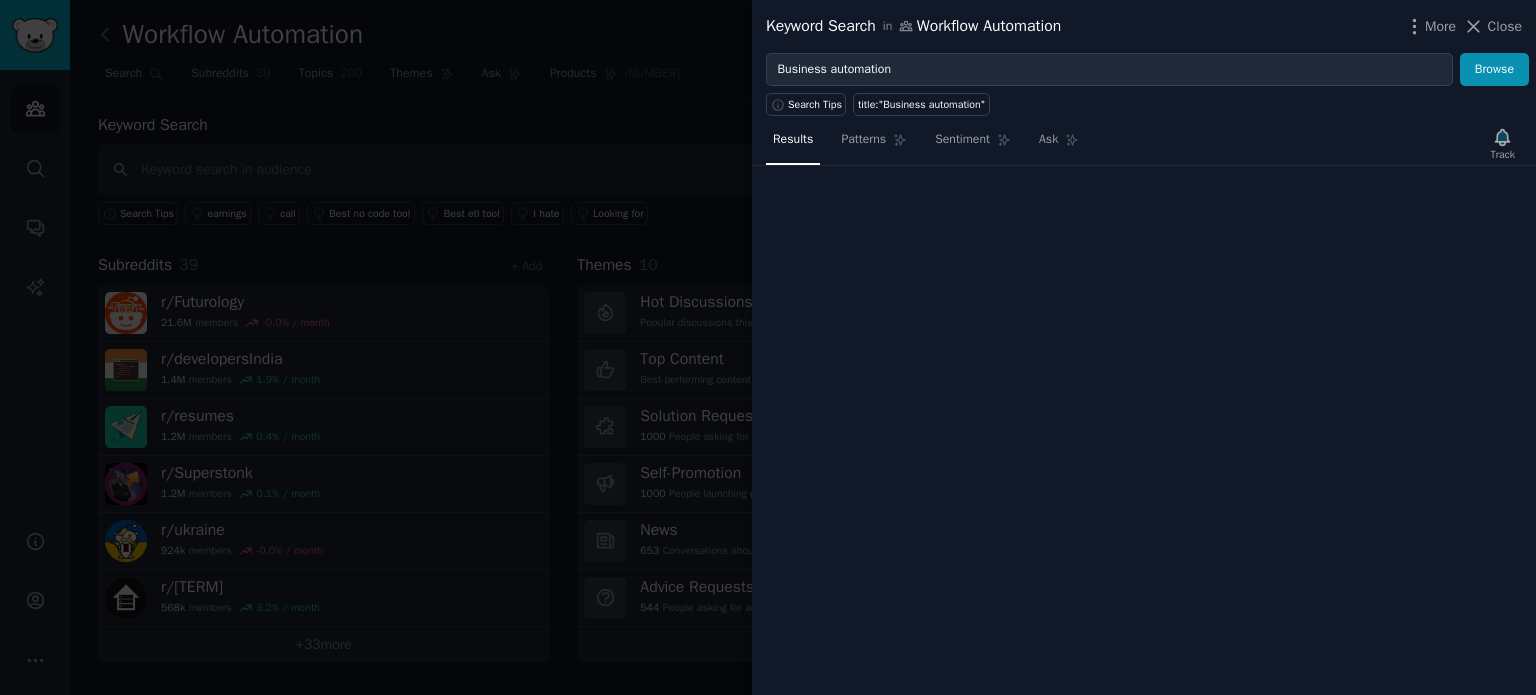 type 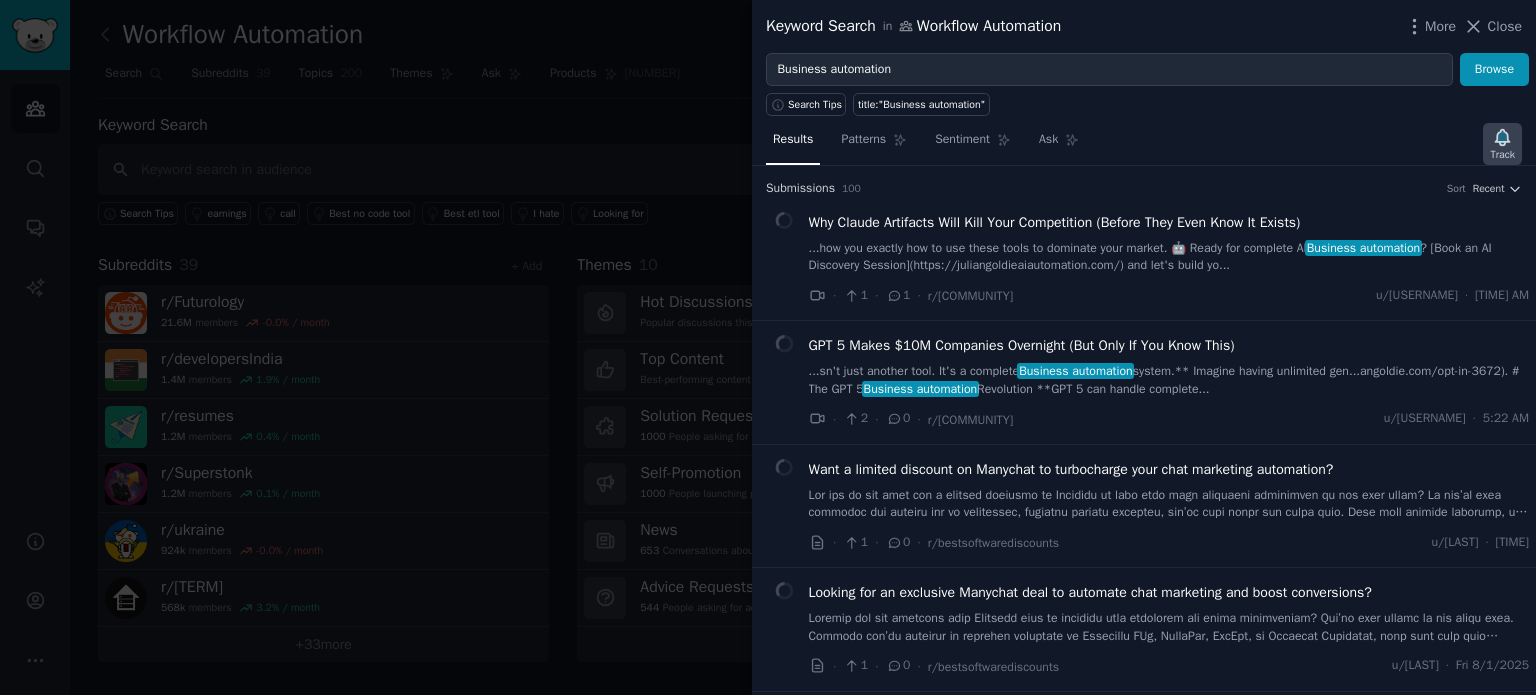 click on "Track" at bounding box center (1502, 144) 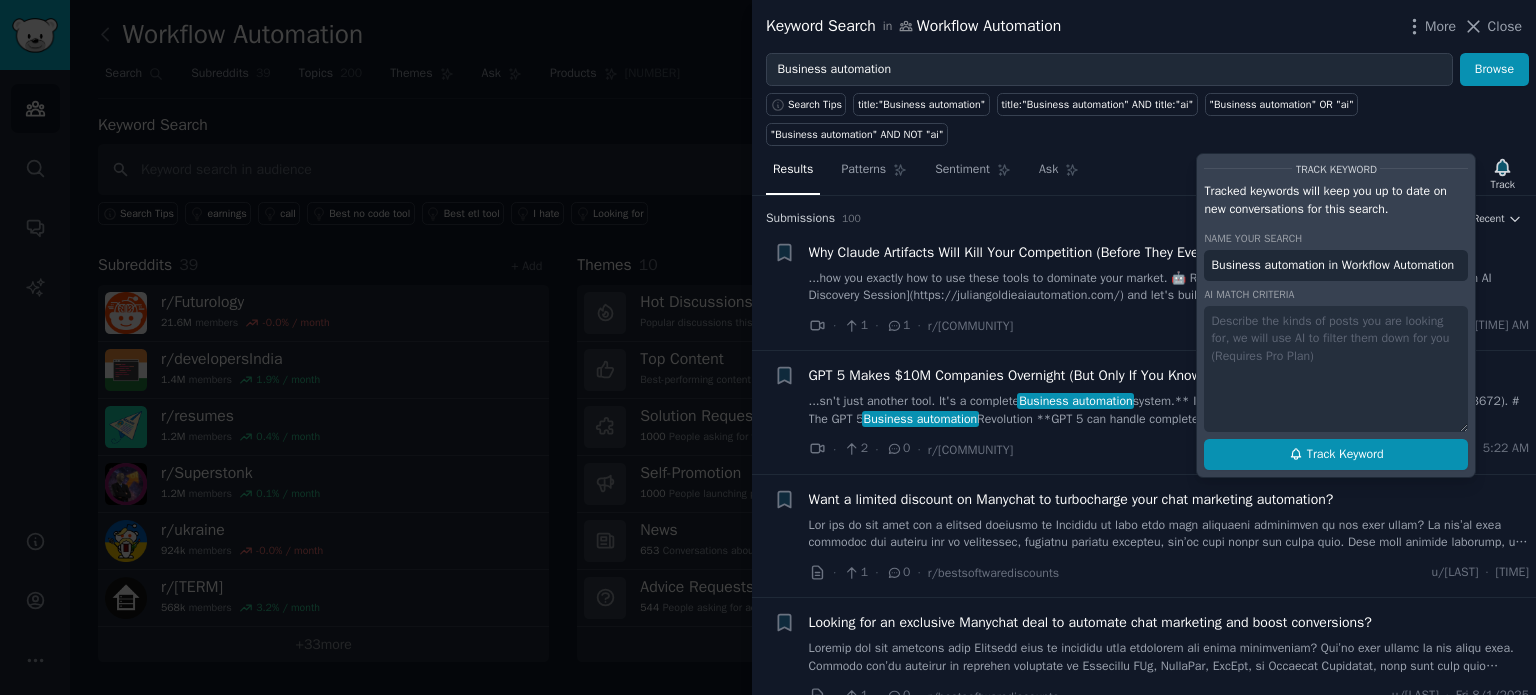 click on "Track Keyword" at bounding box center (1345, 455) 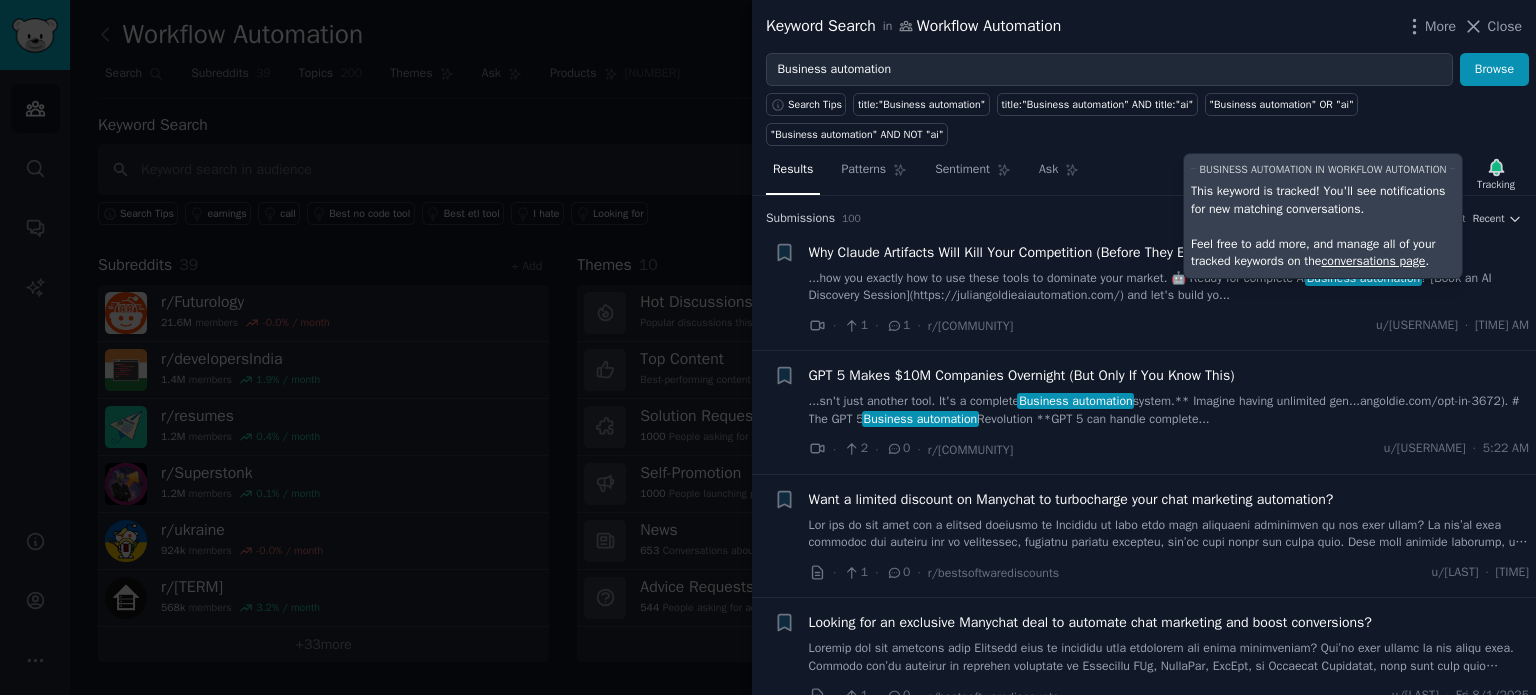 click on "Results Patterns Sentiment Ask Tracking Business automation in Workflow Automation This keyword is tracked! You'll see notifications for new matching conversations. Feel free to add more, and manage all of your tracked keywords on the  conversations page ." at bounding box center (1144, 174) 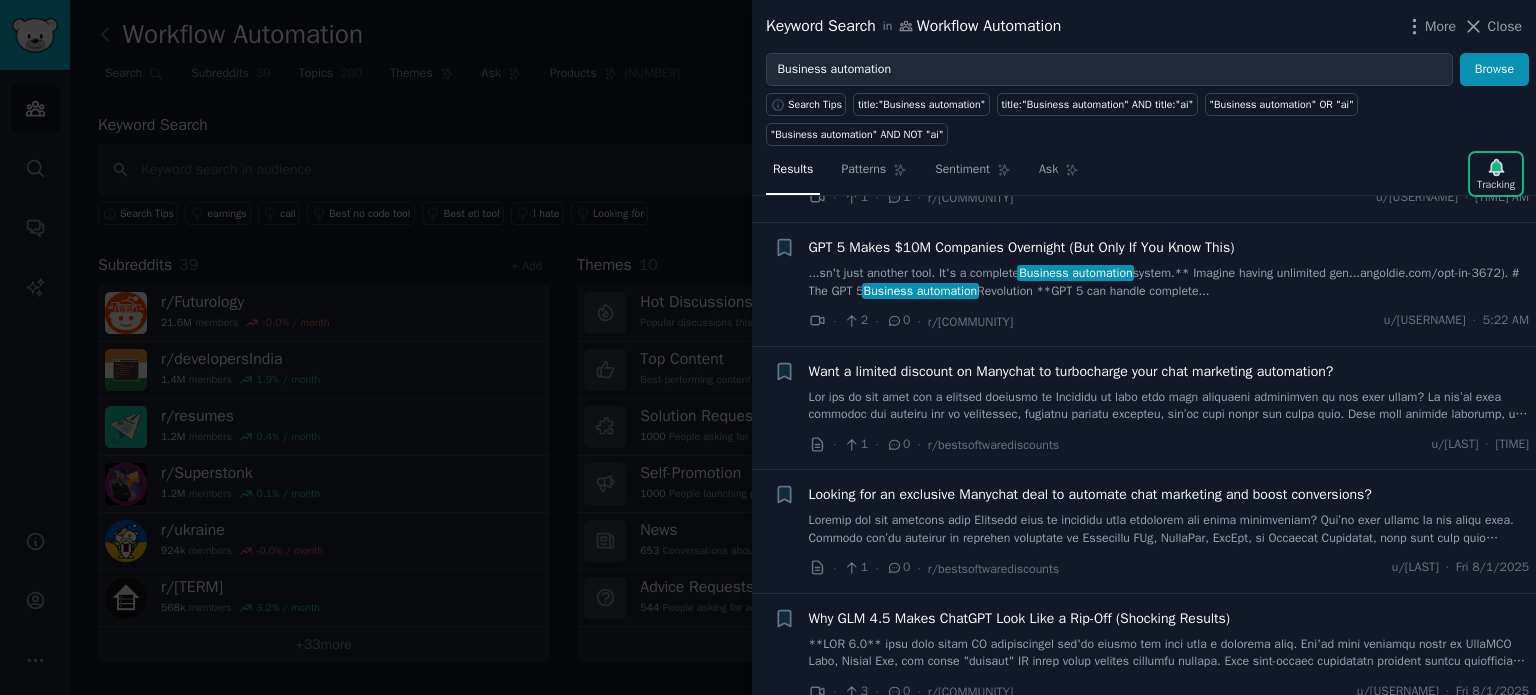 scroll, scrollTop: 0, scrollLeft: 0, axis: both 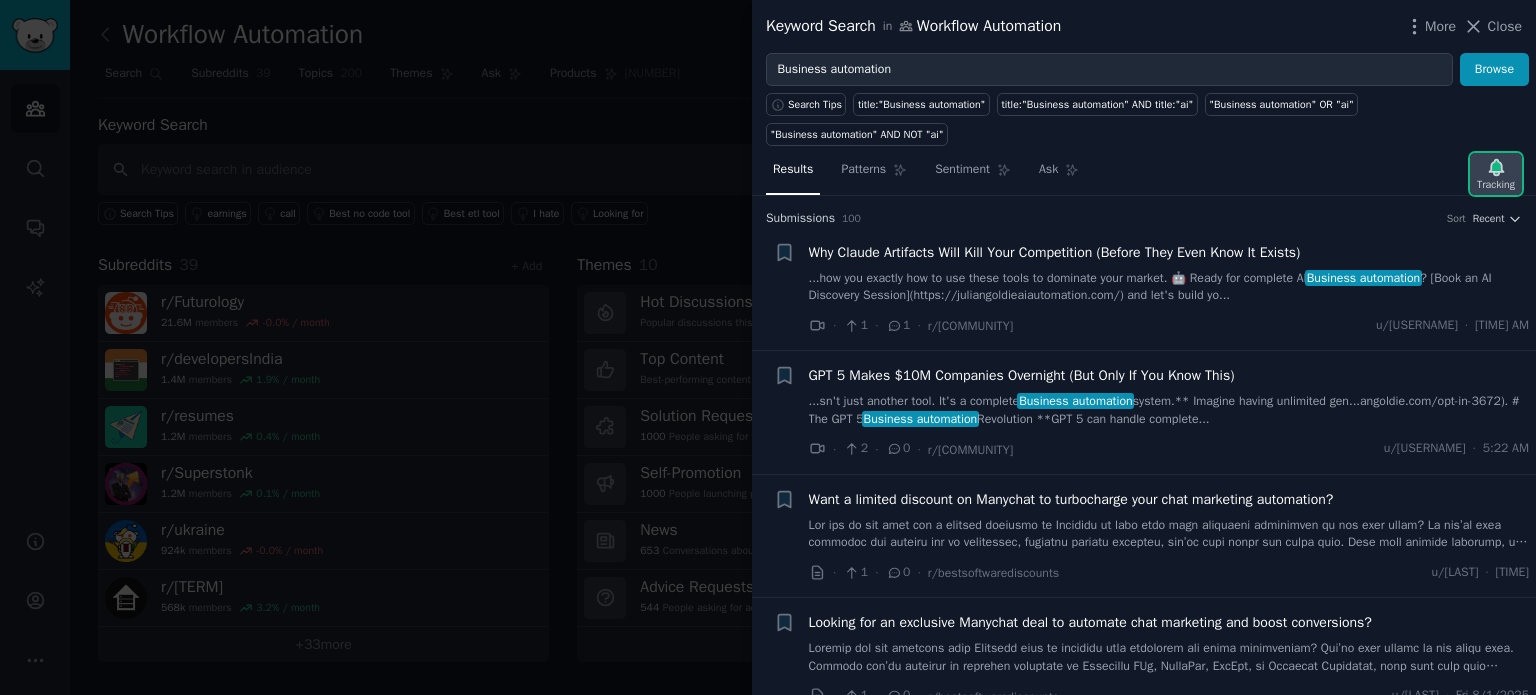 click 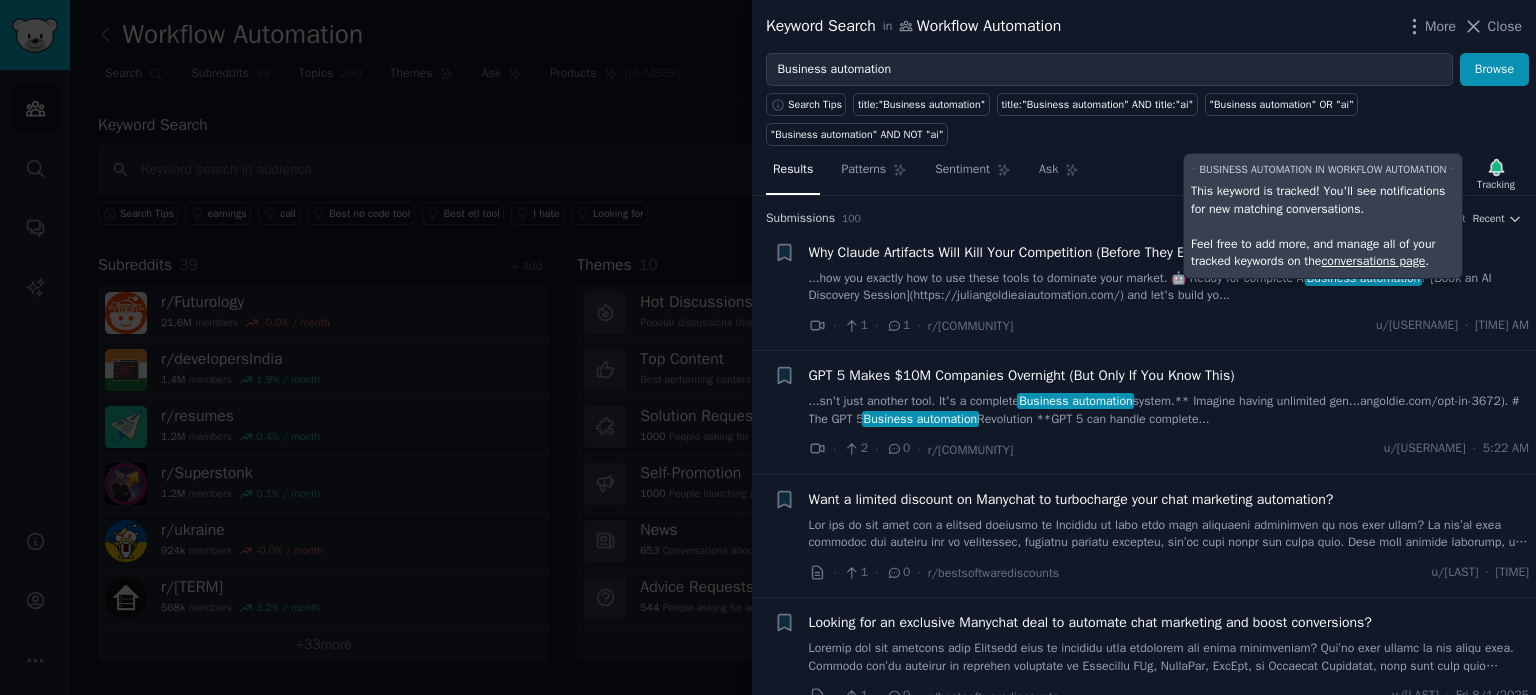 click on "Results Patterns Sentiment Ask Tracking Business automation in Workflow Automation This keyword is tracked! You'll see notifications for new matching conversations. Feel free to add more, and manage all of your tracked keywords on the  conversations page ." at bounding box center [1144, 174] 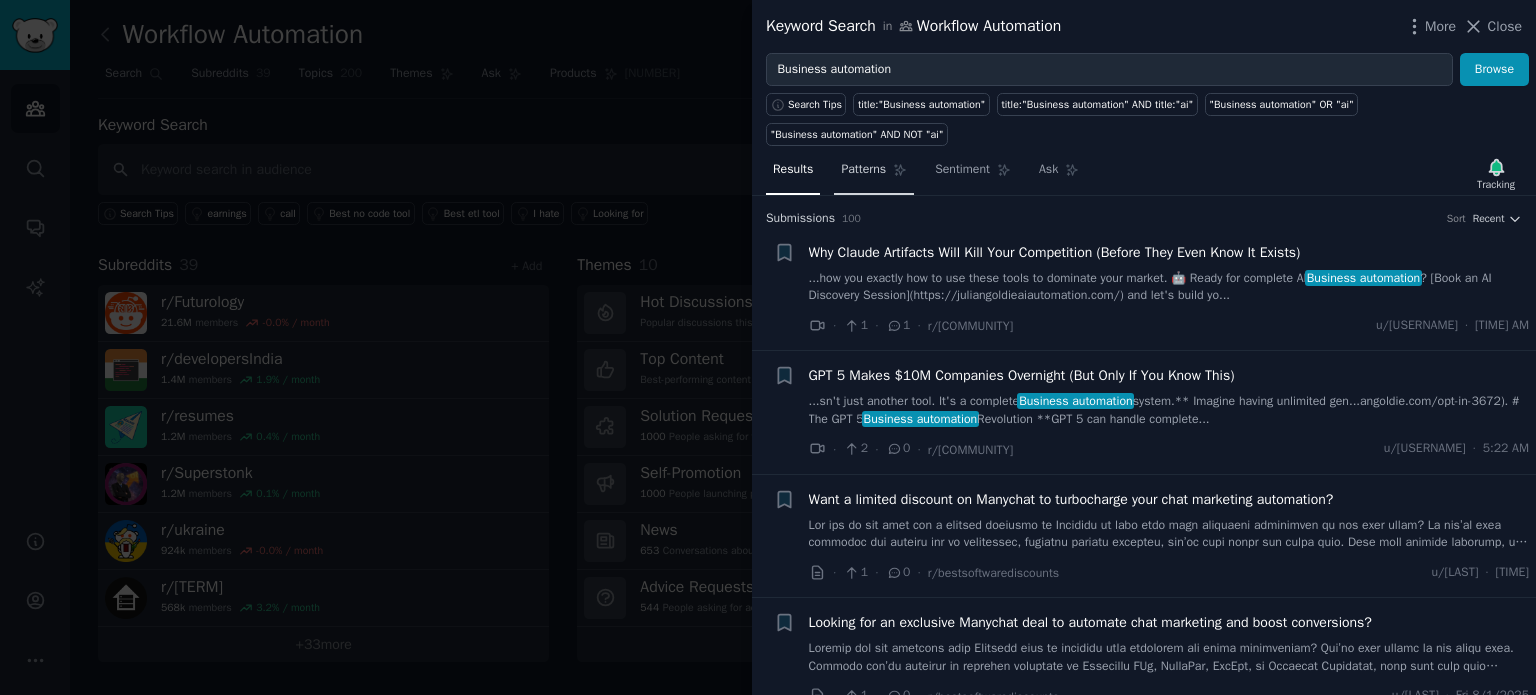 click on "Patterns" at bounding box center [863, 170] 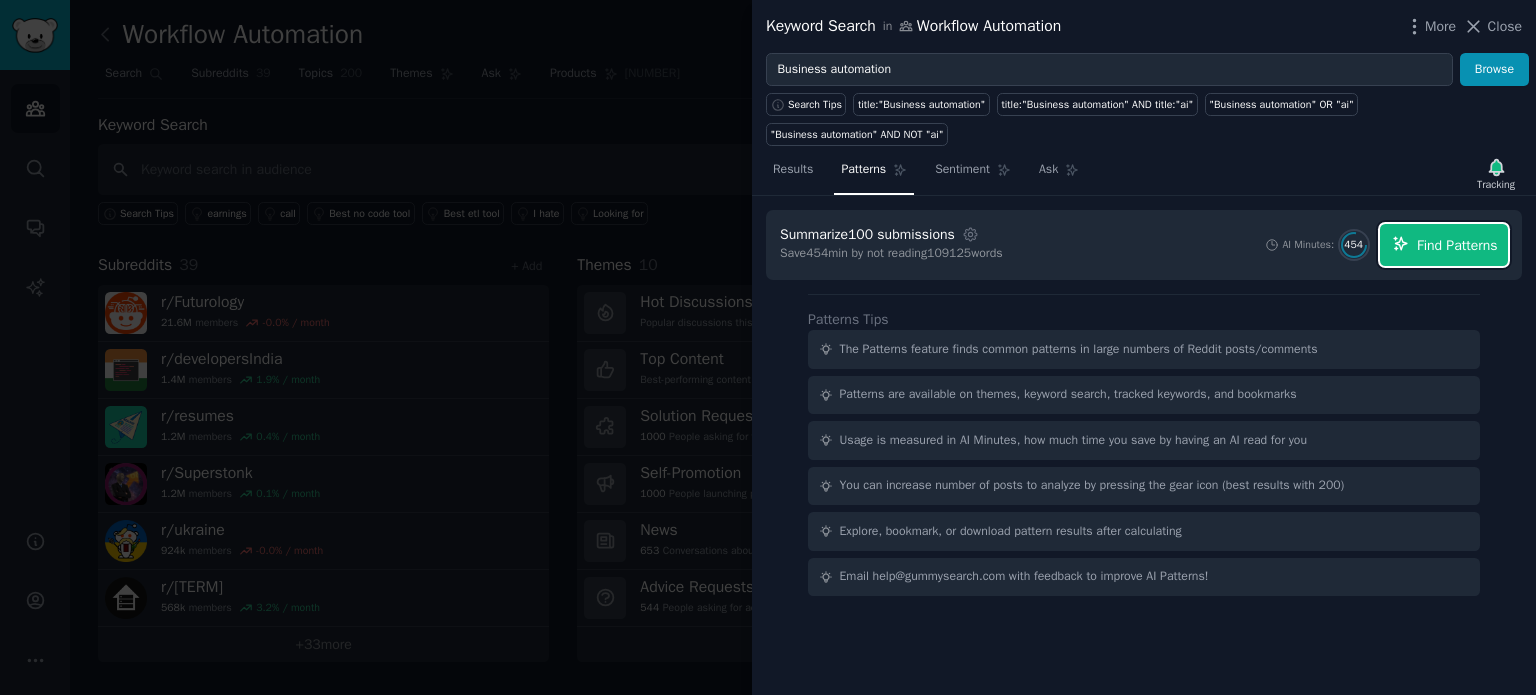 click on "Find Patterns" at bounding box center (1457, 245) 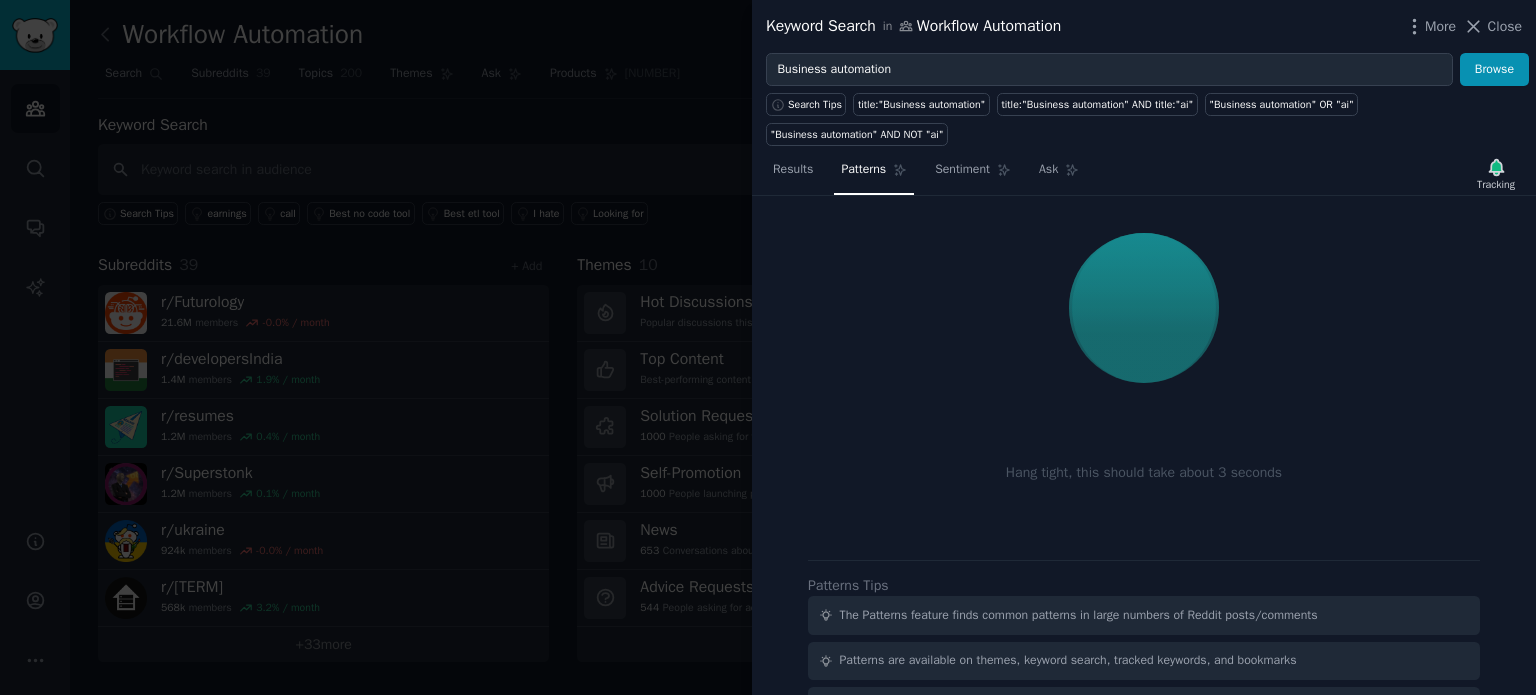 click on "Results Patterns Sentiment Ask Tracking" at bounding box center (1144, 174) 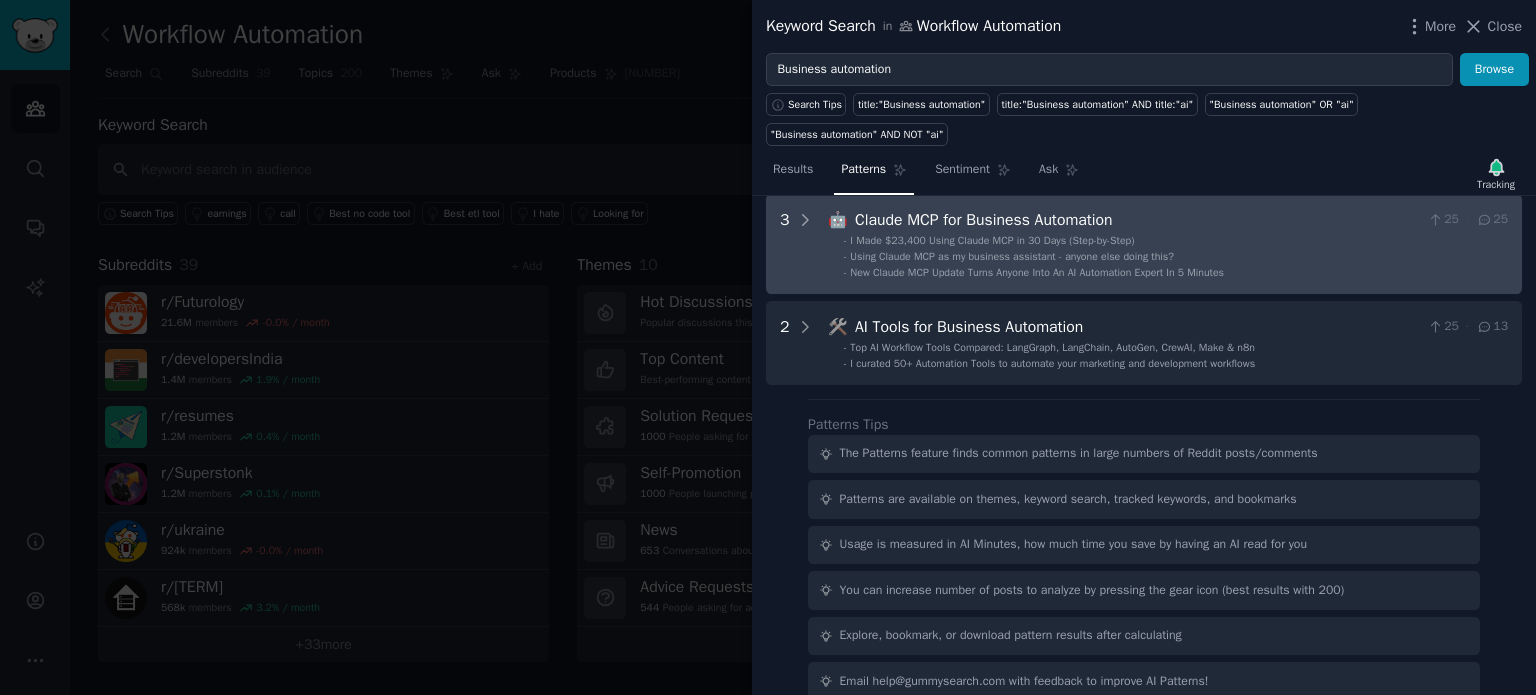 scroll, scrollTop: 0, scrollLeft: 0, axis: both 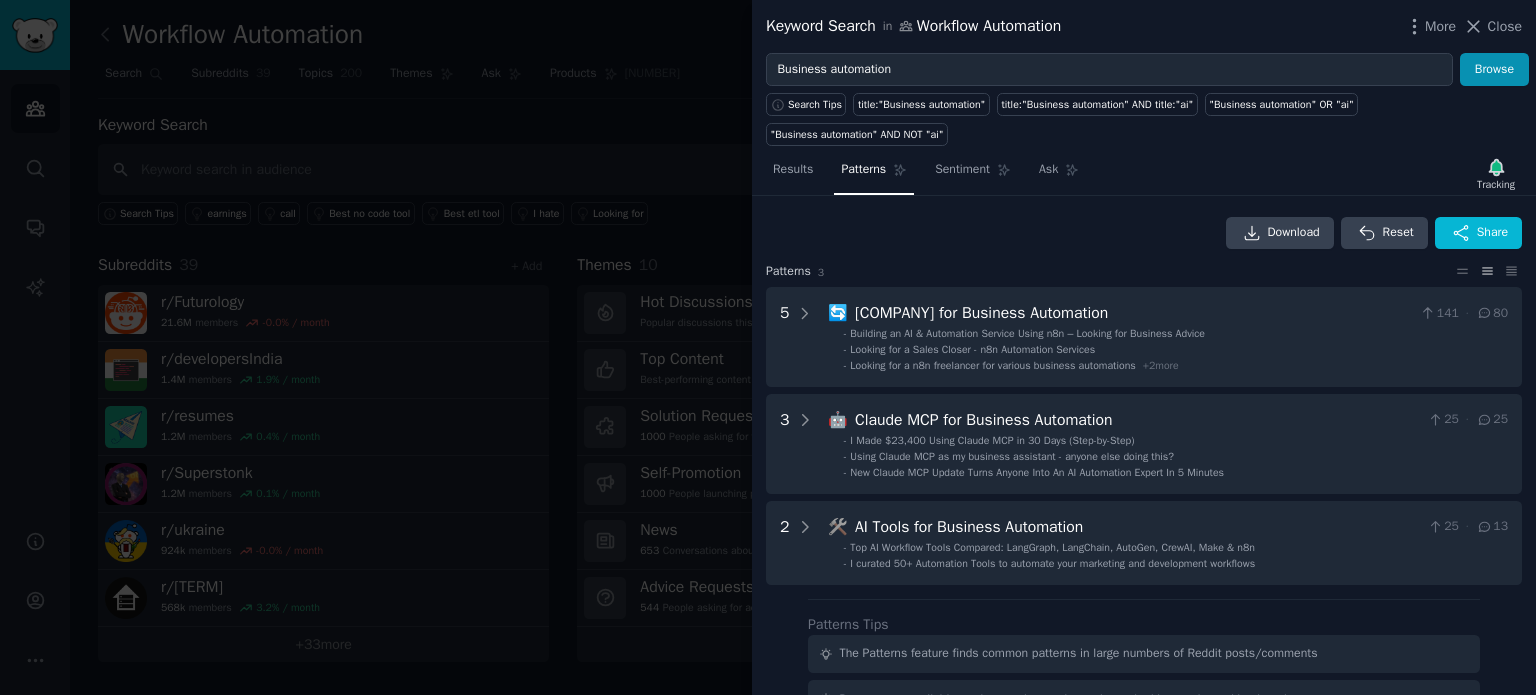 click at bounding box center [768, 347] 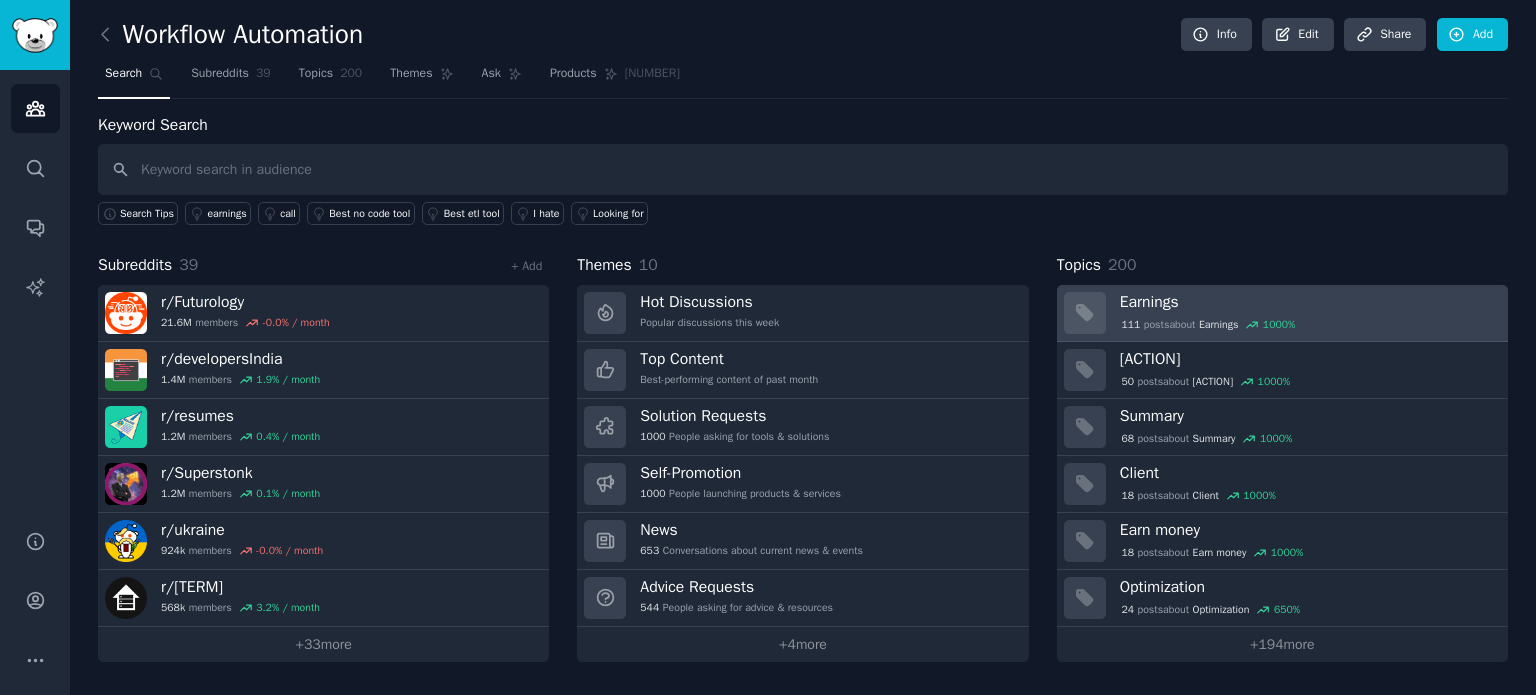 click on "Earnings" at bounding box center (1307, 302) 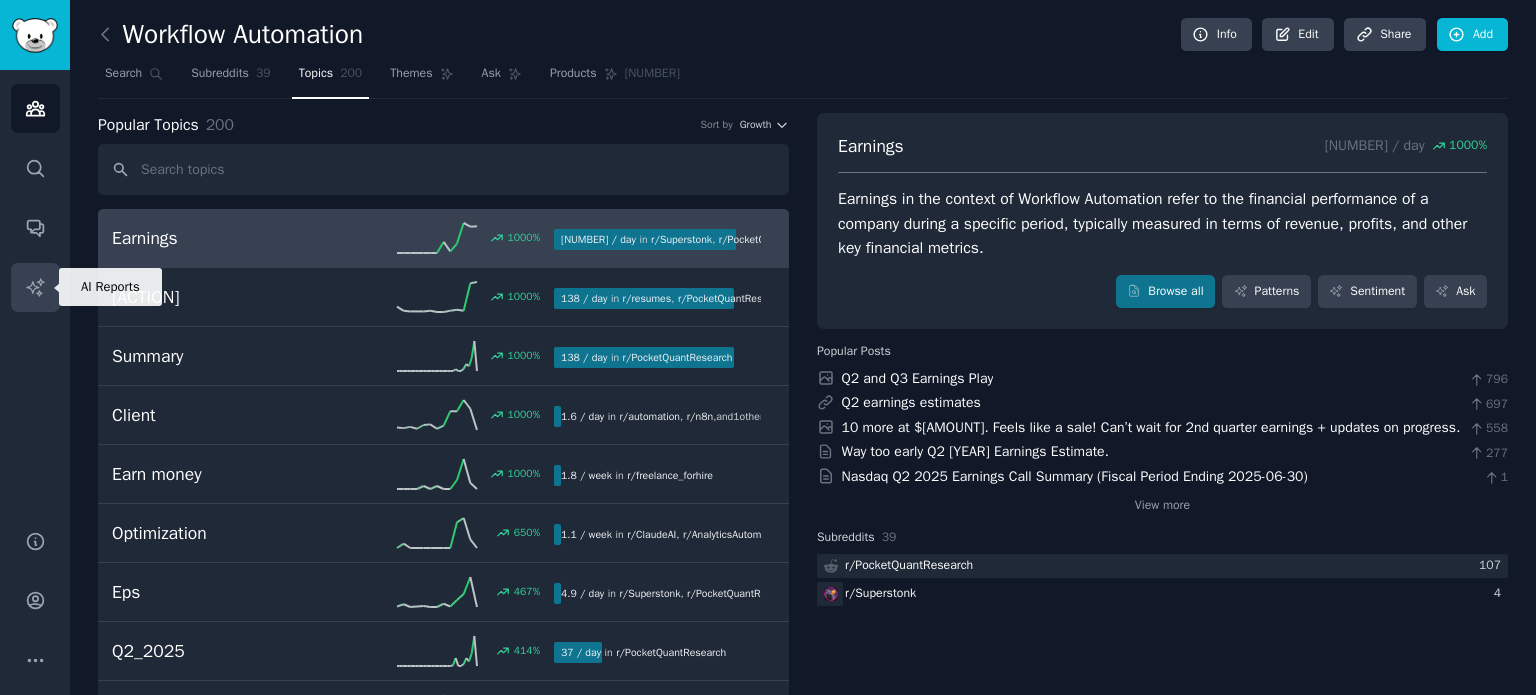 click 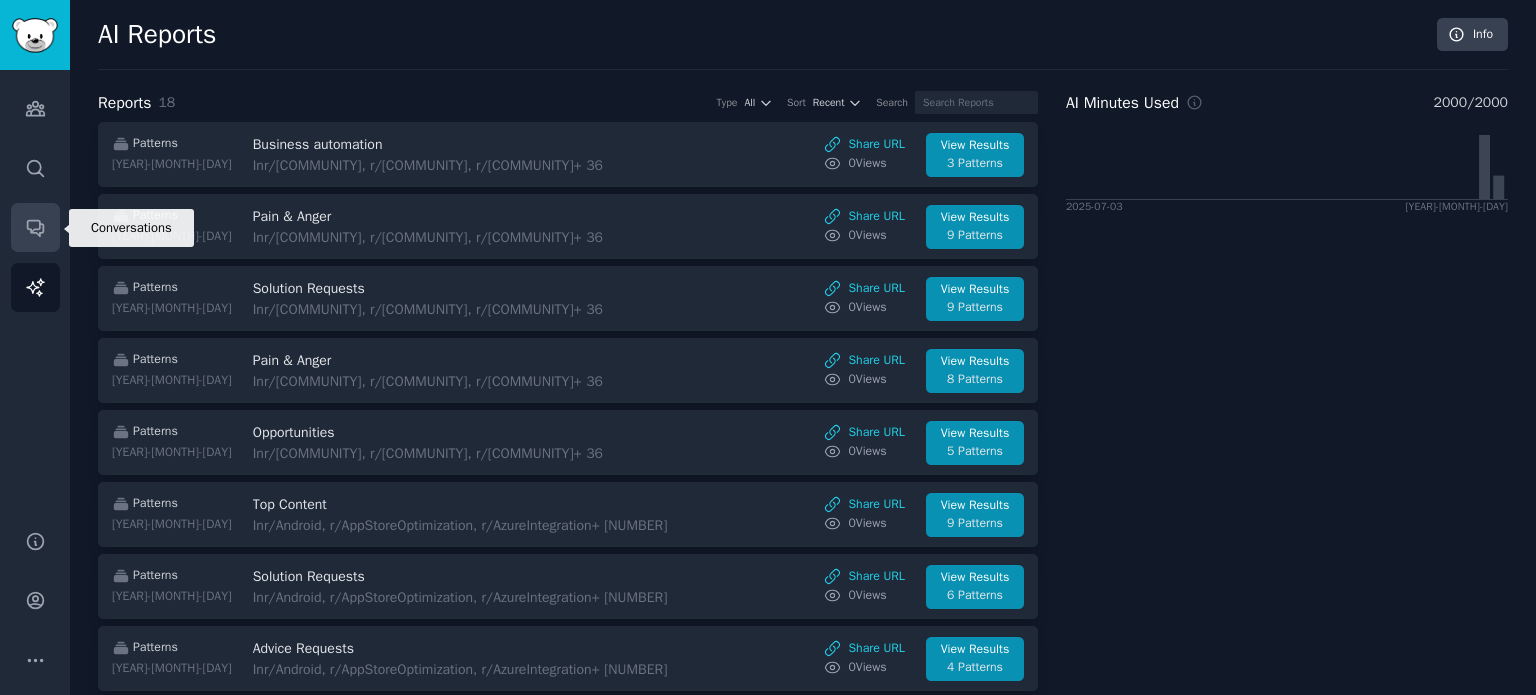 click 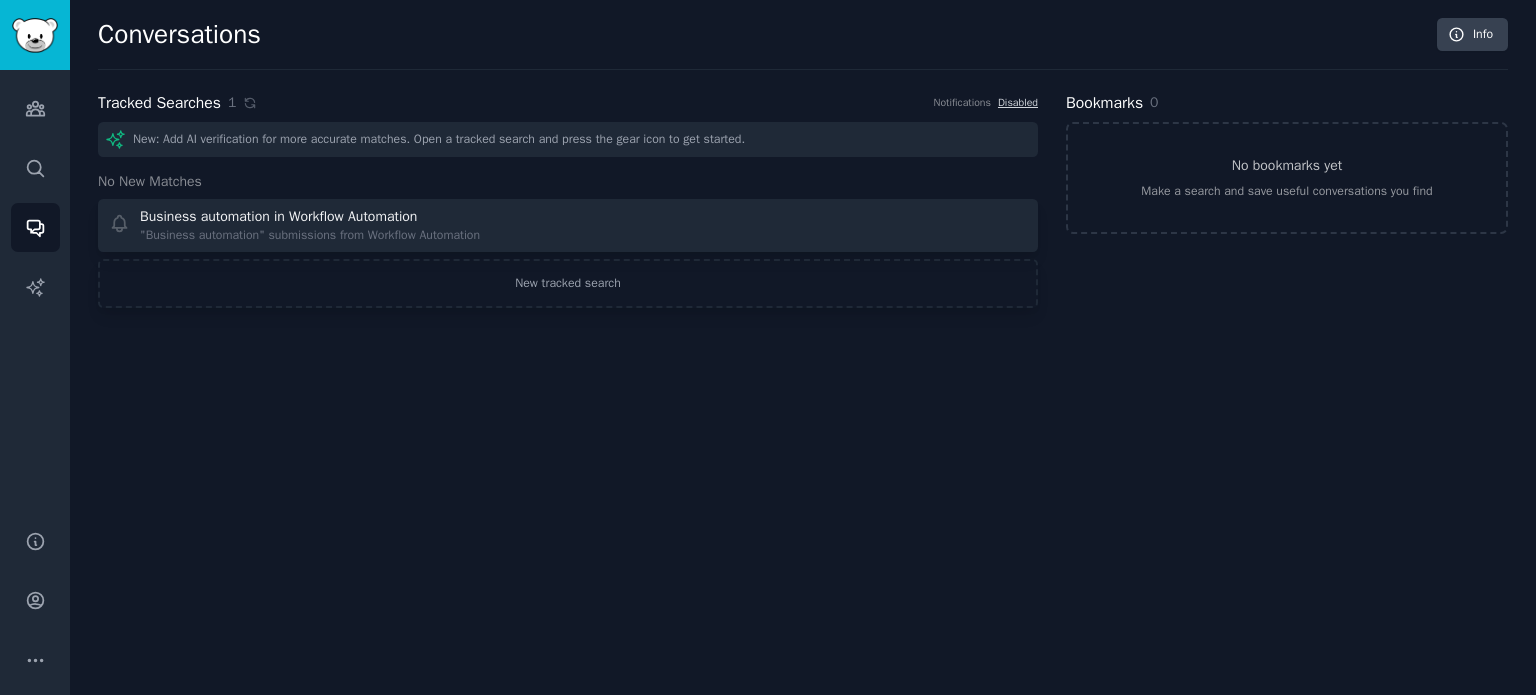 click on "Conversations Info Tracked Searches 1 Notifications Disabled New: Add AI verification for more accurate matches. Open a tracked search and press the gear icon to get started. No New Matches Business automation in Workflow Automation "Business automation" submissions from Workflow Automation New tracked search Bookmarks 0 No bookmarks yet Make a search and save useful conversations you find" 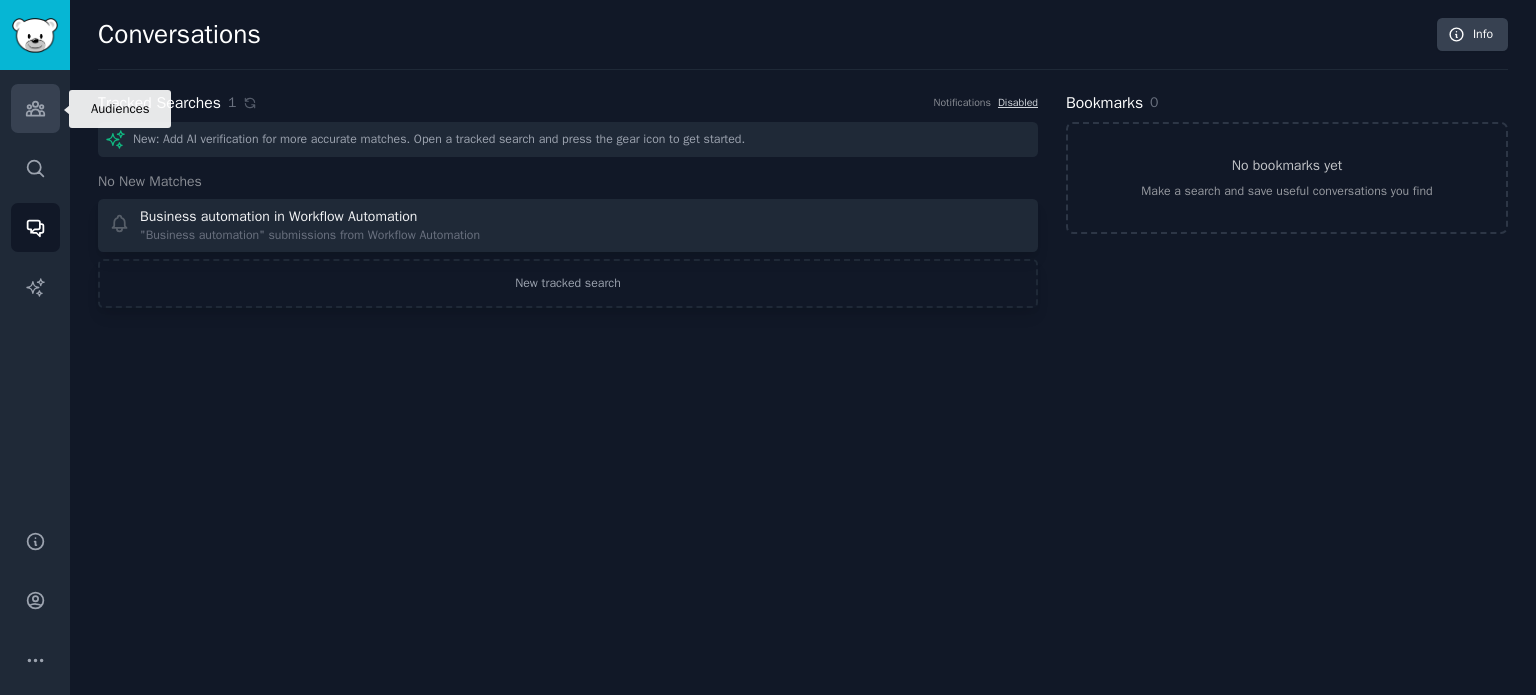 click on "Audiences" at bounding box center [35, 108] 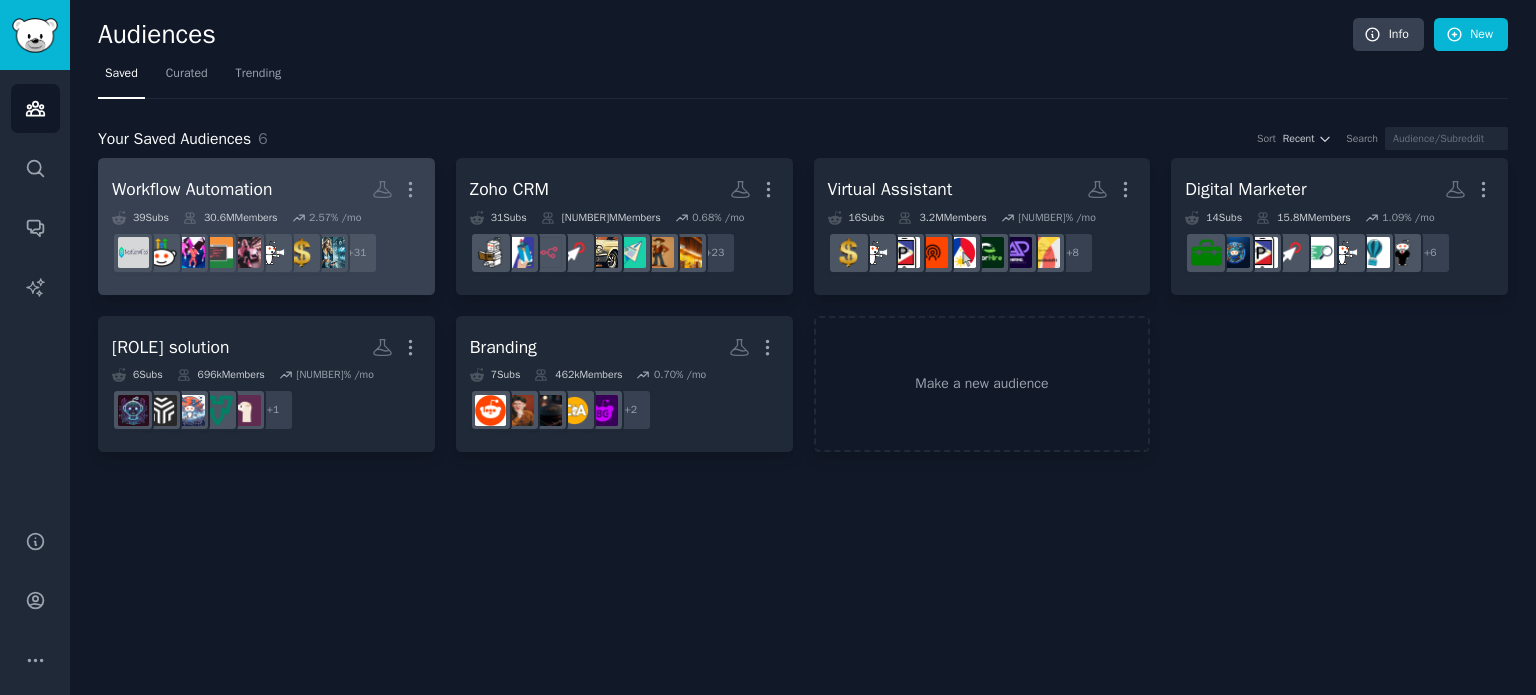click on "Workflow Automation" at bounding box center (192, 189) 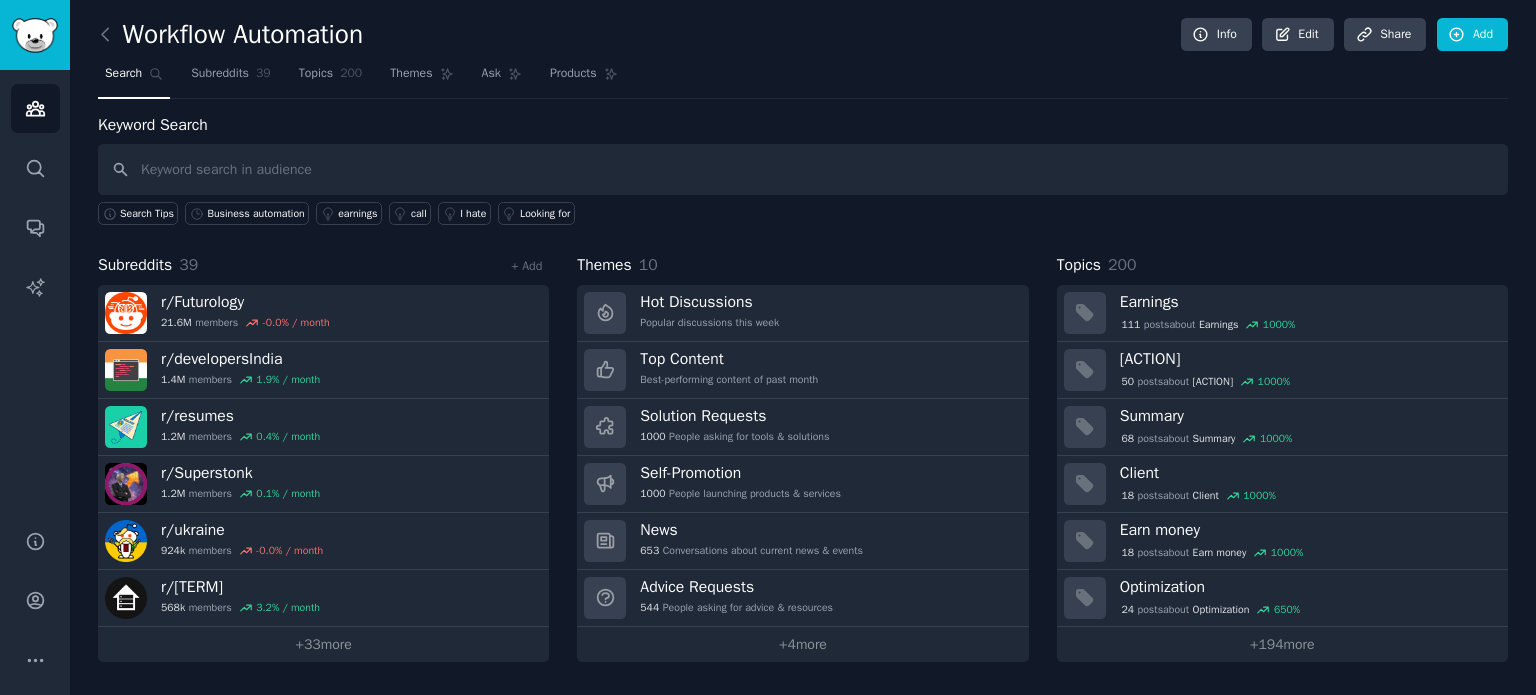 click on "+  4  more" at bounding box center (802, 644) 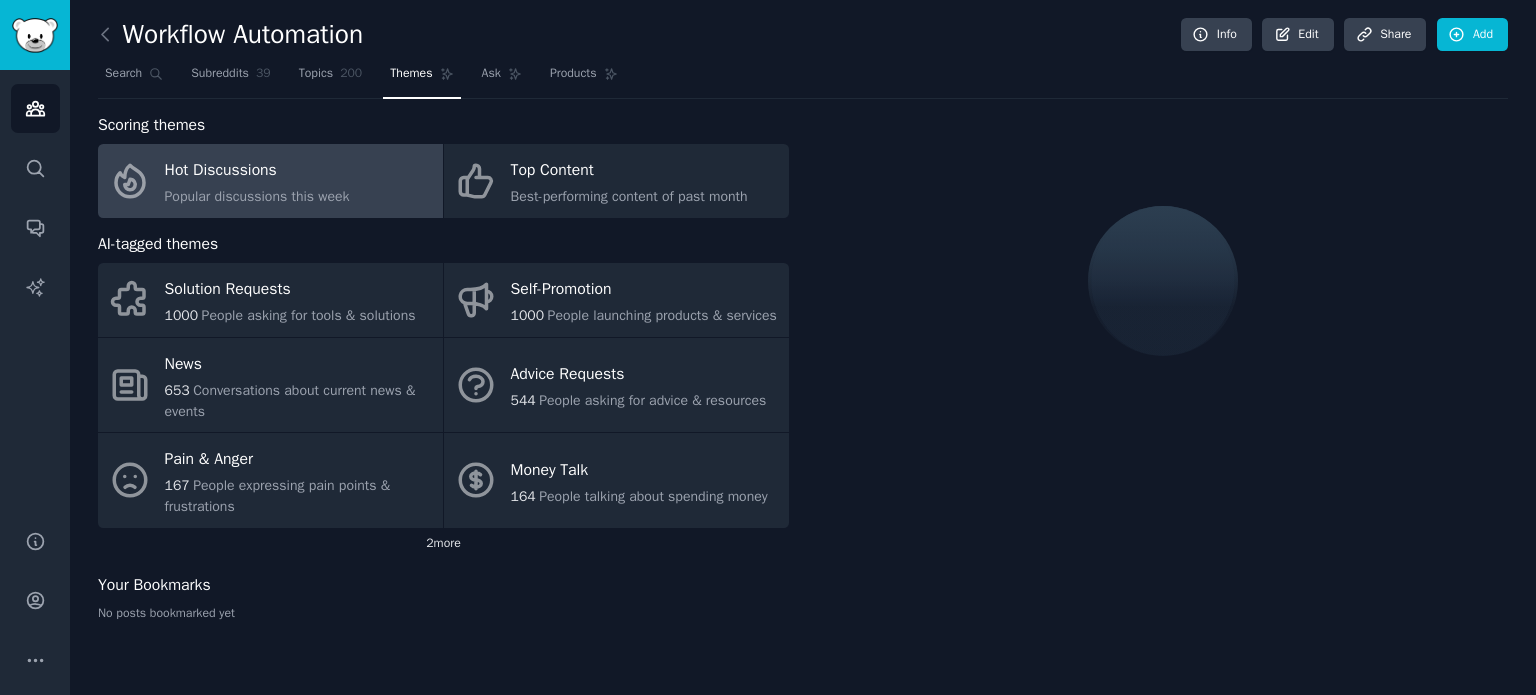 click on "2  more" 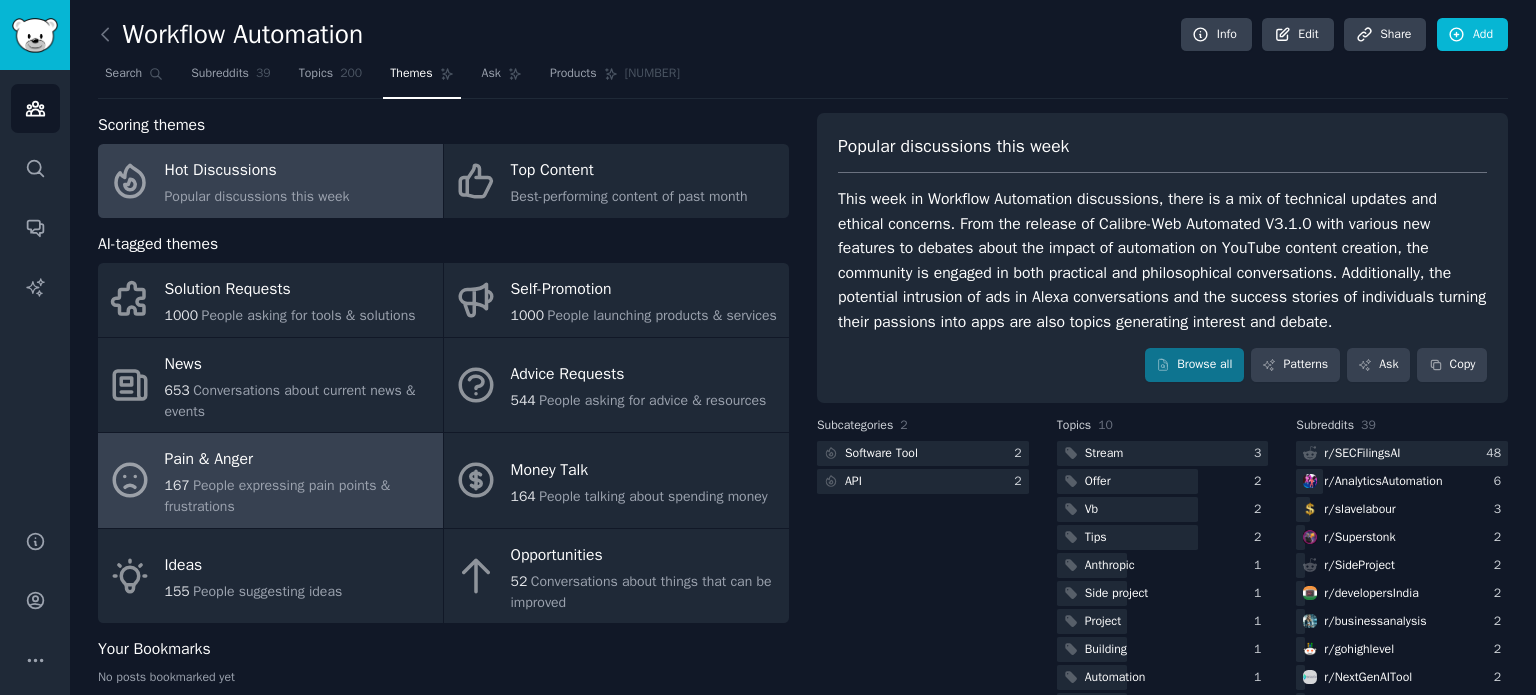 click on "Pain & Anger" at bounding box center (299, 460) 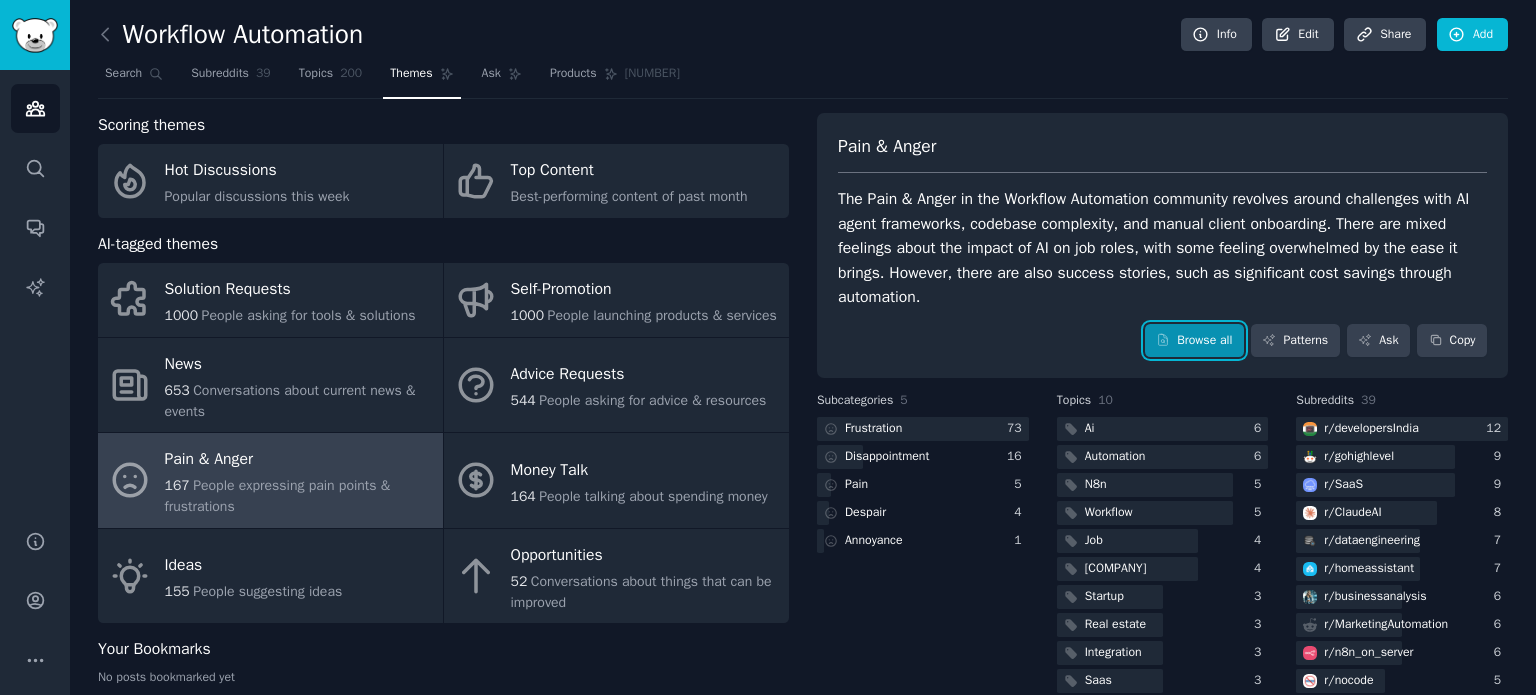 click on "Browse all" at bounding box center (1194, 341) 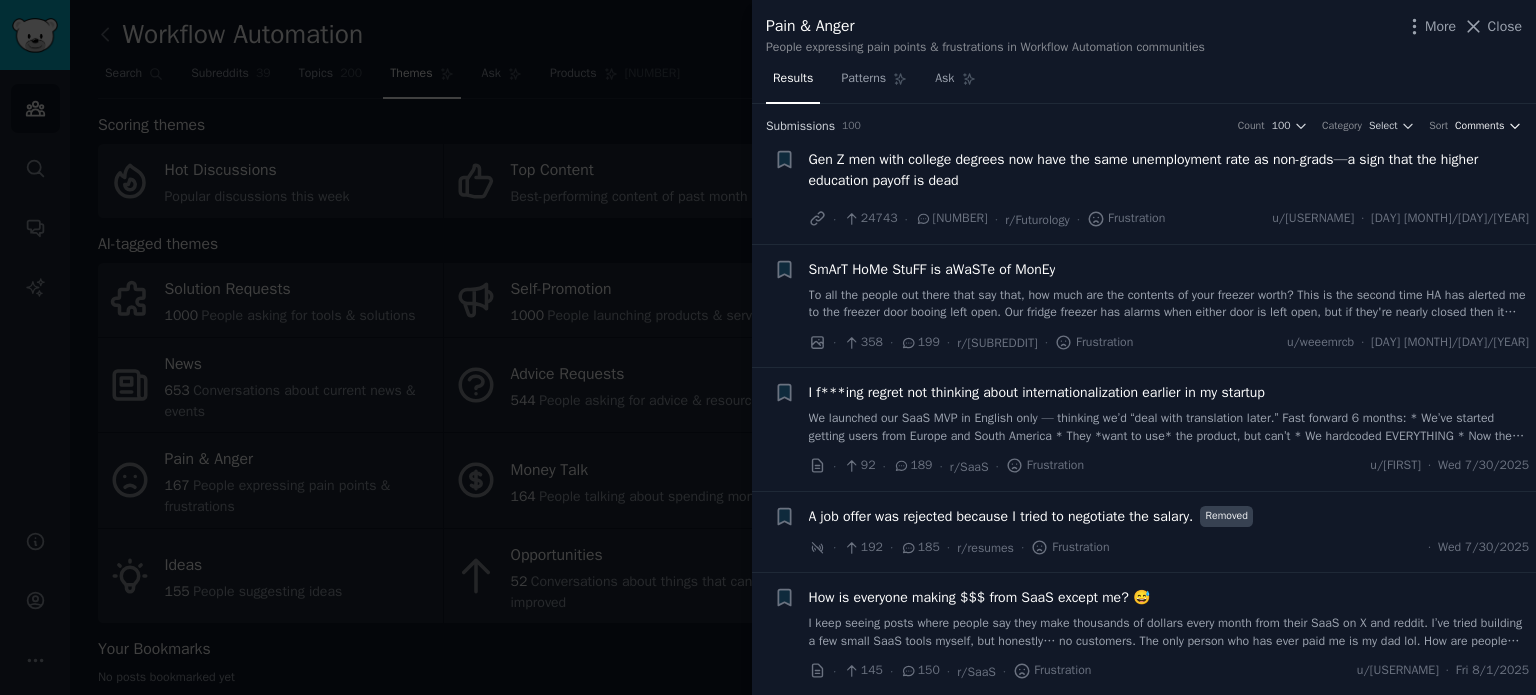 click on "Comments" at bounding box center [1480, 126] 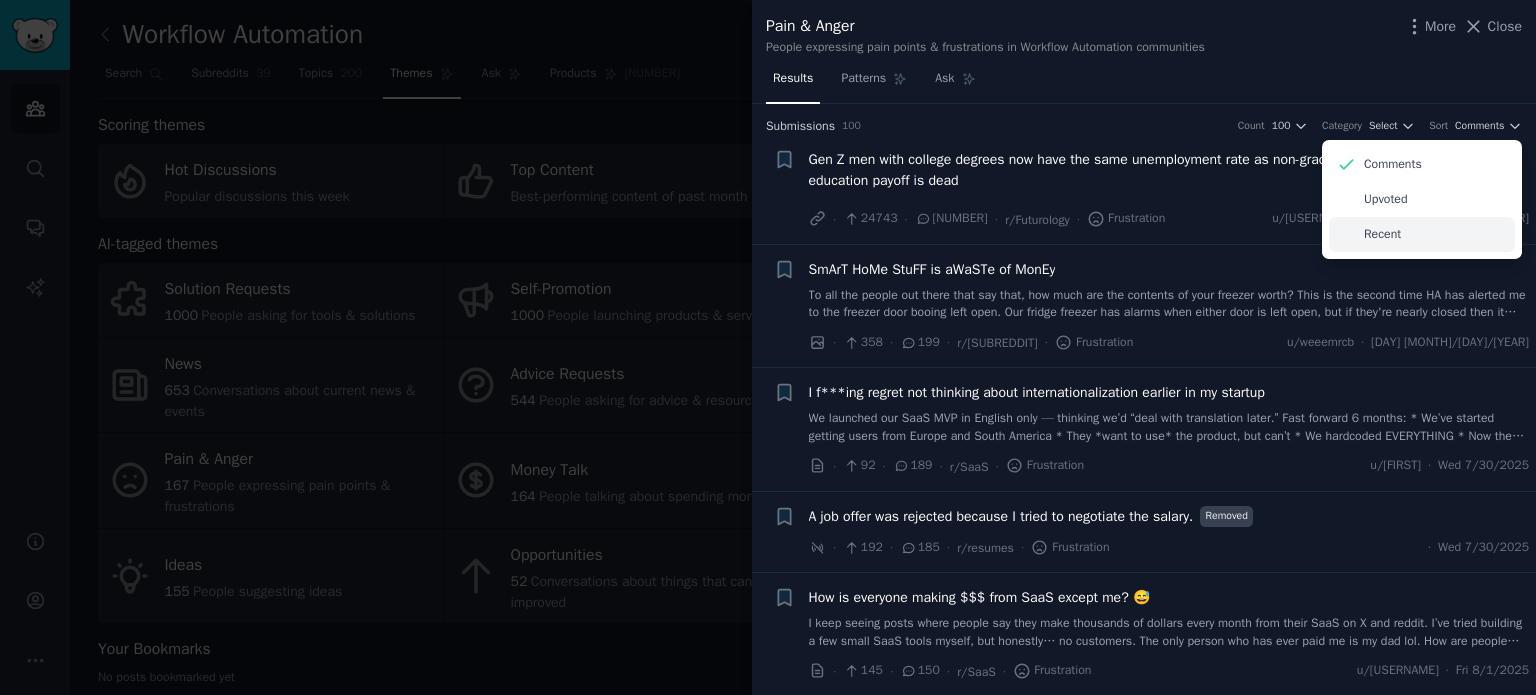 click on "Recent" at bounding box center [1422, 234] 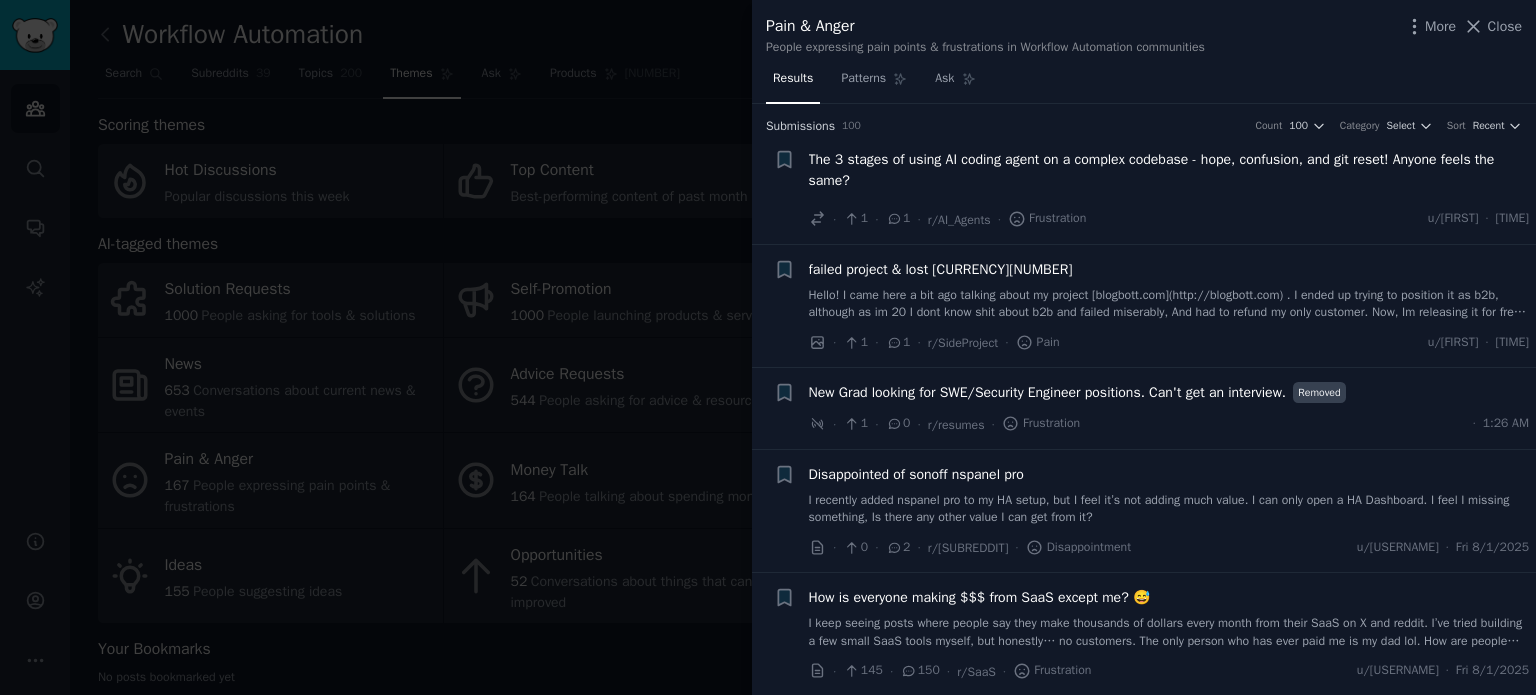 click on "failed project & lost [CURRENCY][NUMBER]" at bounding box center (941, 269) 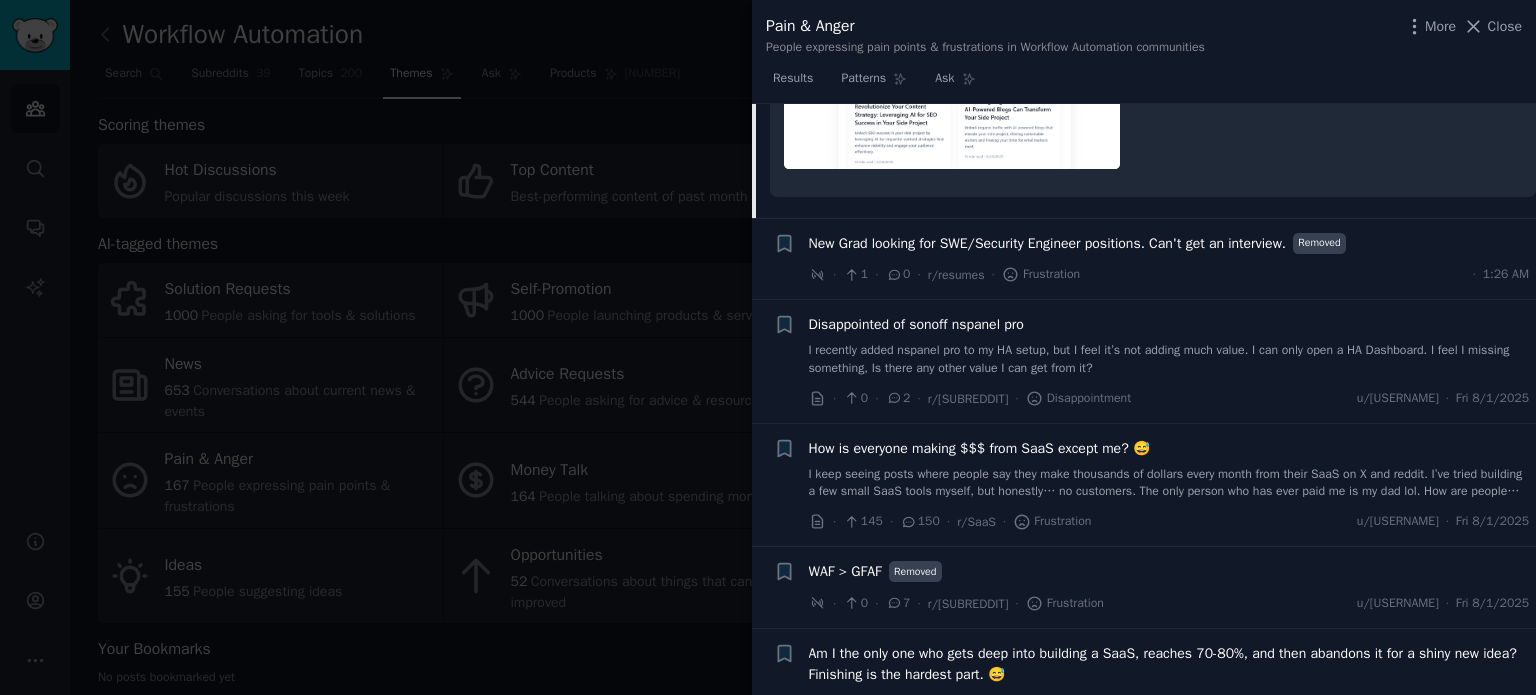 scroll, scrollTop: 940, scrollLeft: 0, axis: vertical 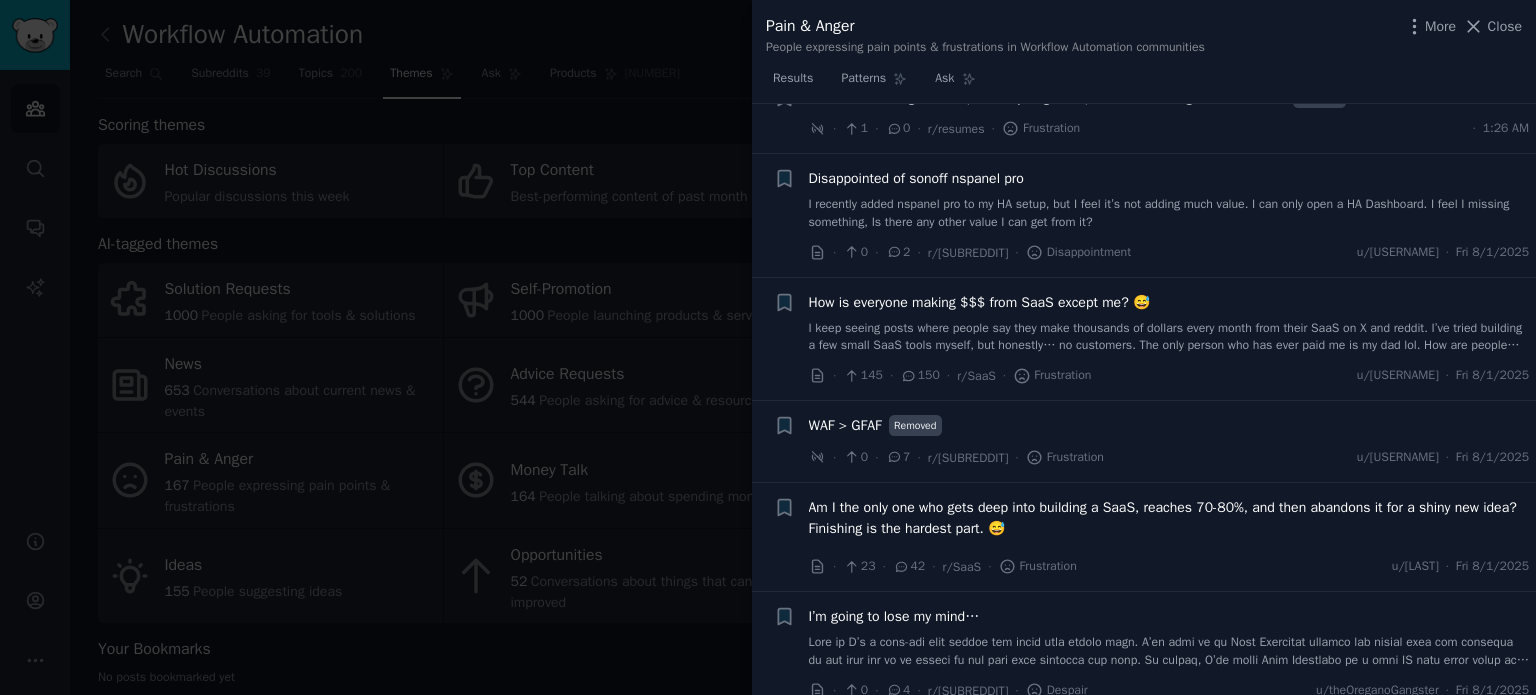 click at bounding box center [768, 347] 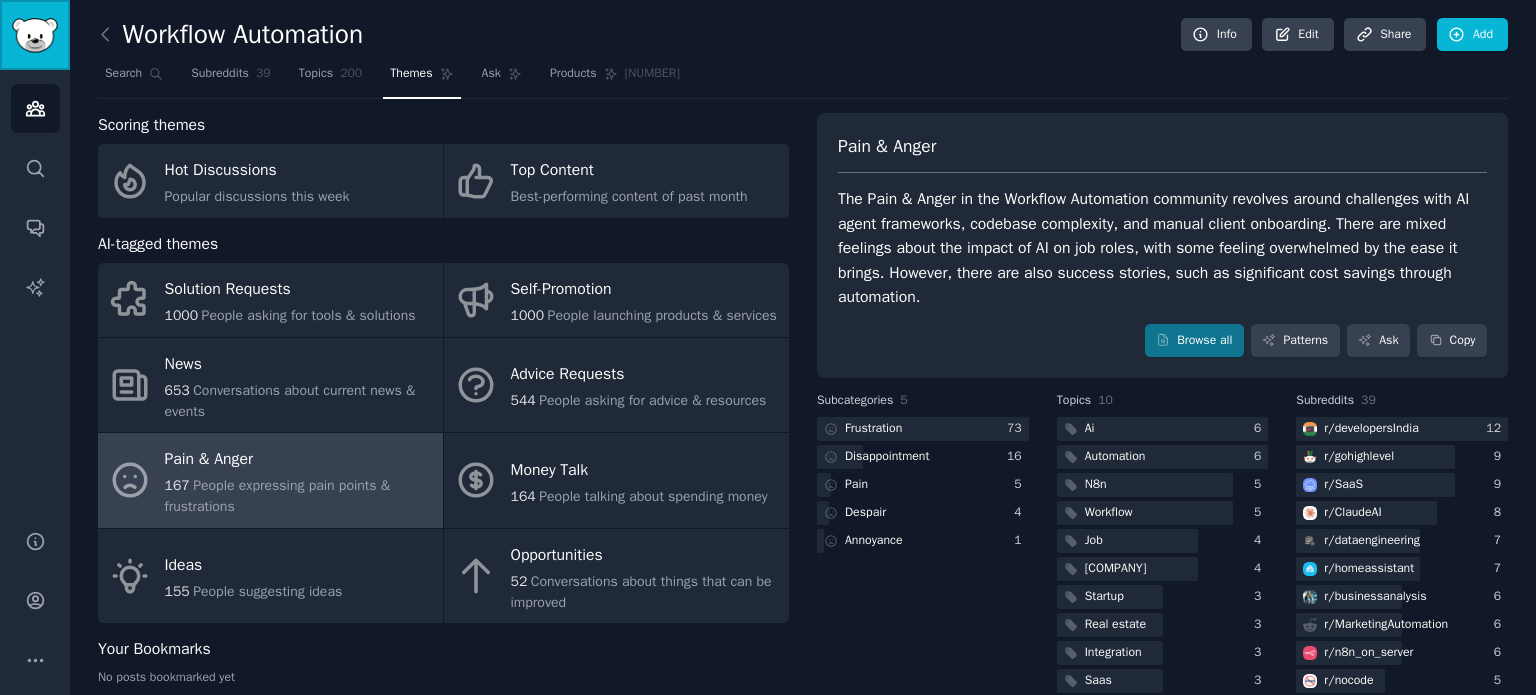 click at bounding box center [35, 35] 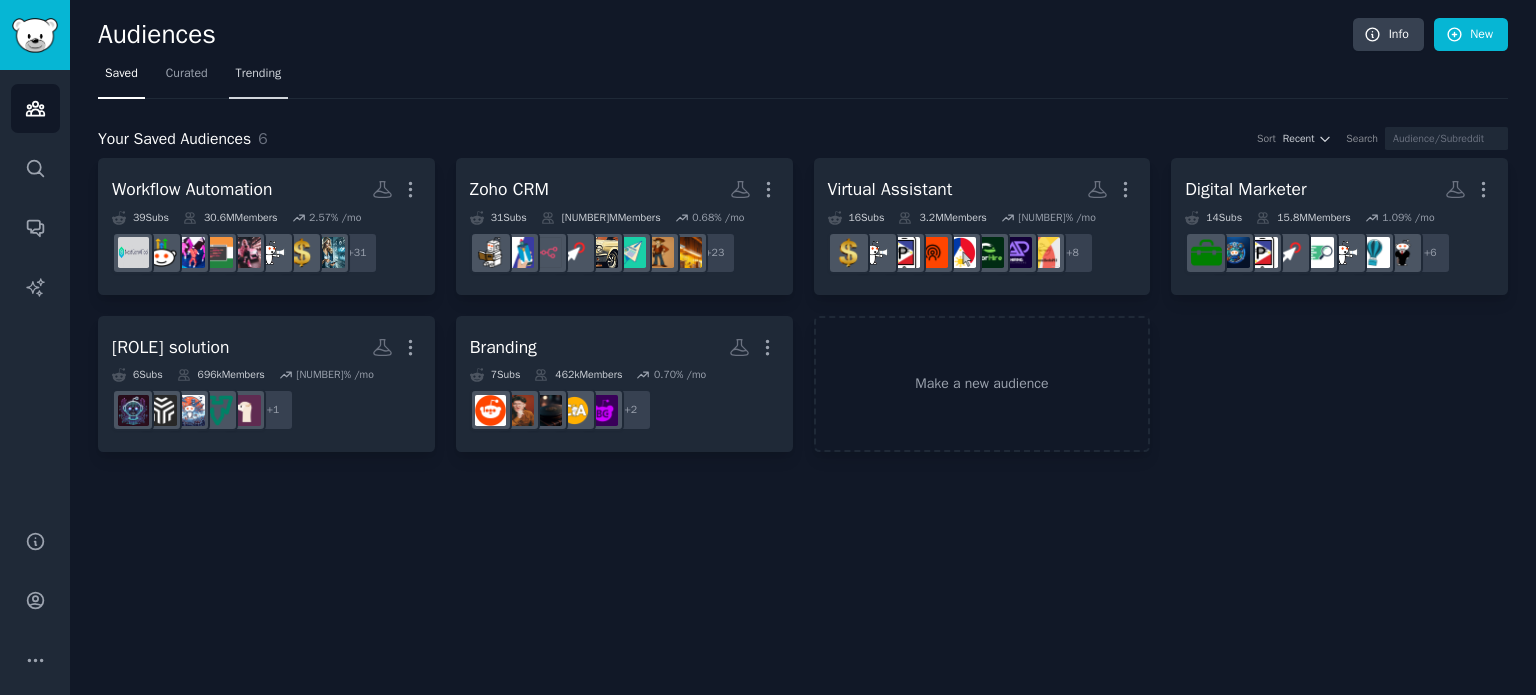 click on "Trending" at bounding box center (259, 74) 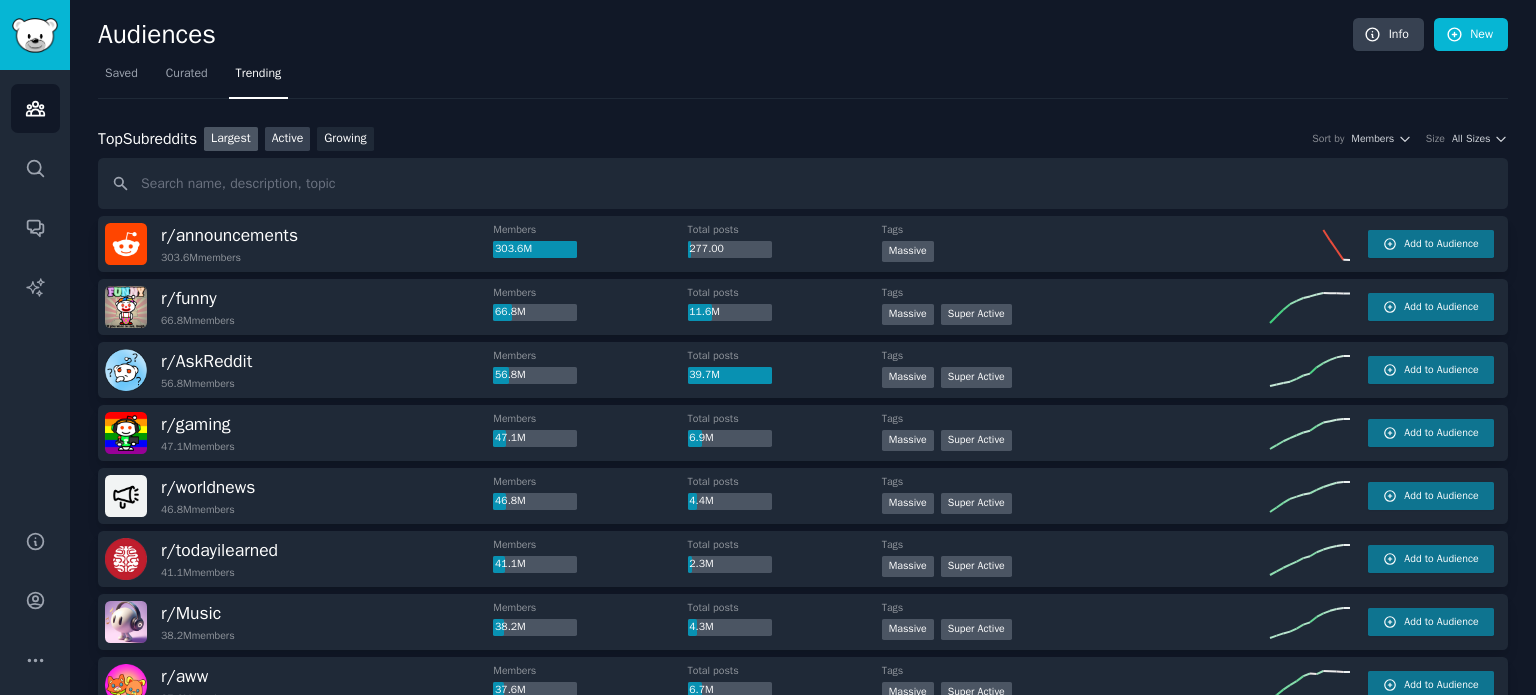 click on "Active" at bounding box center [288, 139] 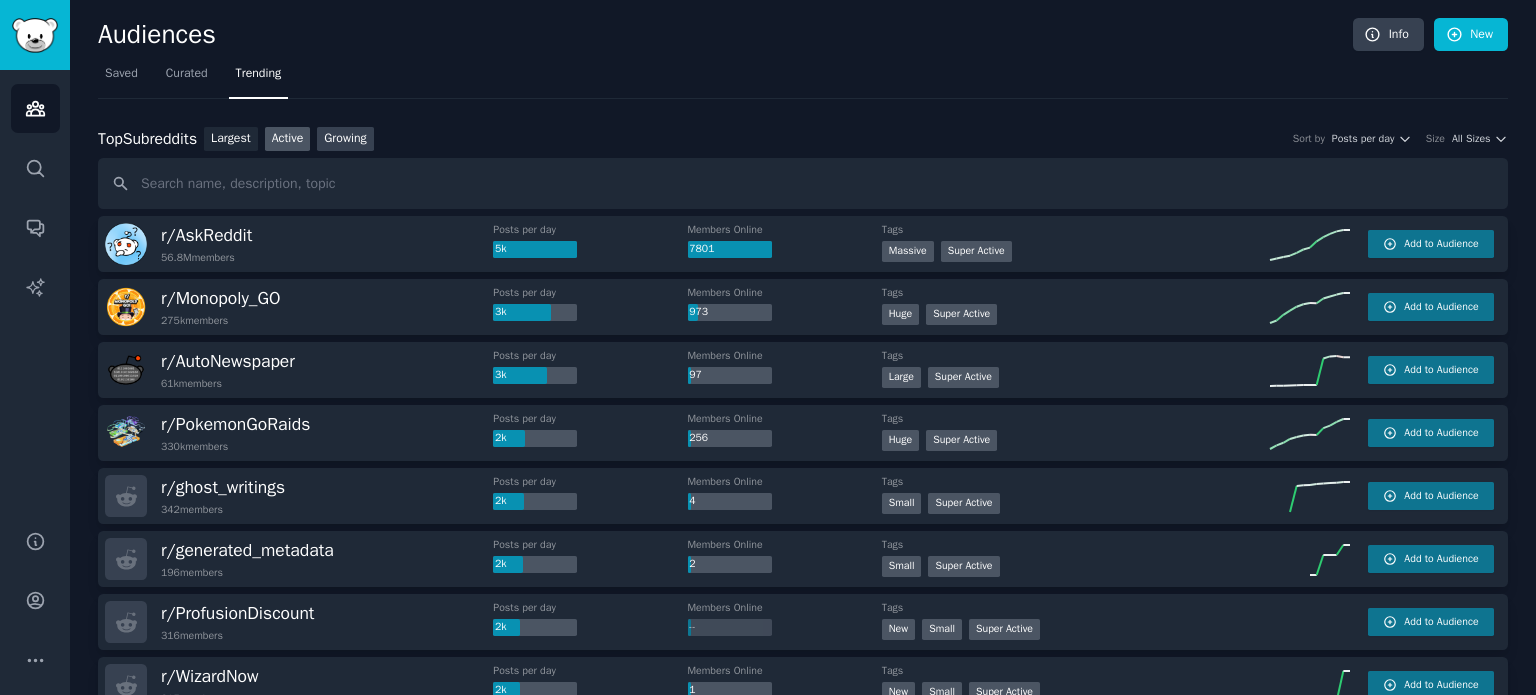 click on "Growing" at bounding box center [345, 139] 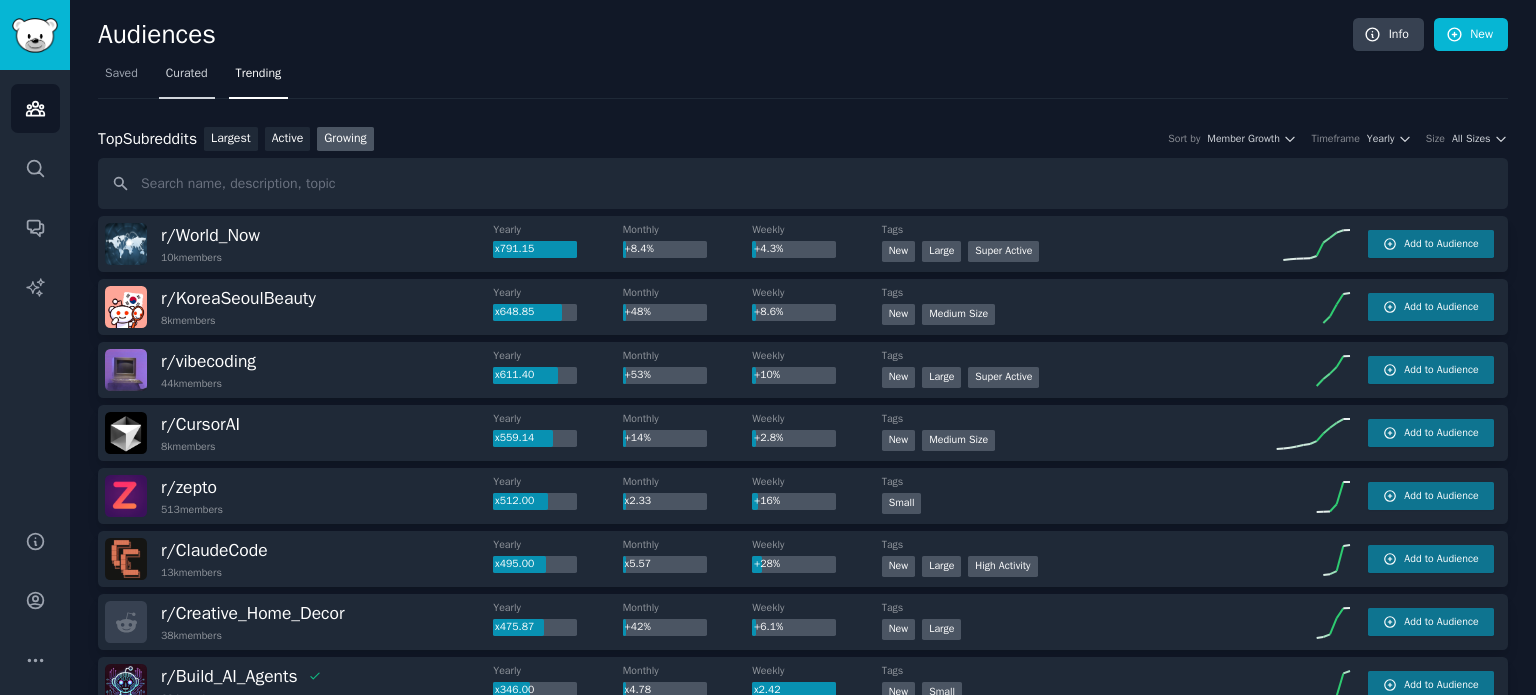 click on "Curated" at bounding box center [187, 74] 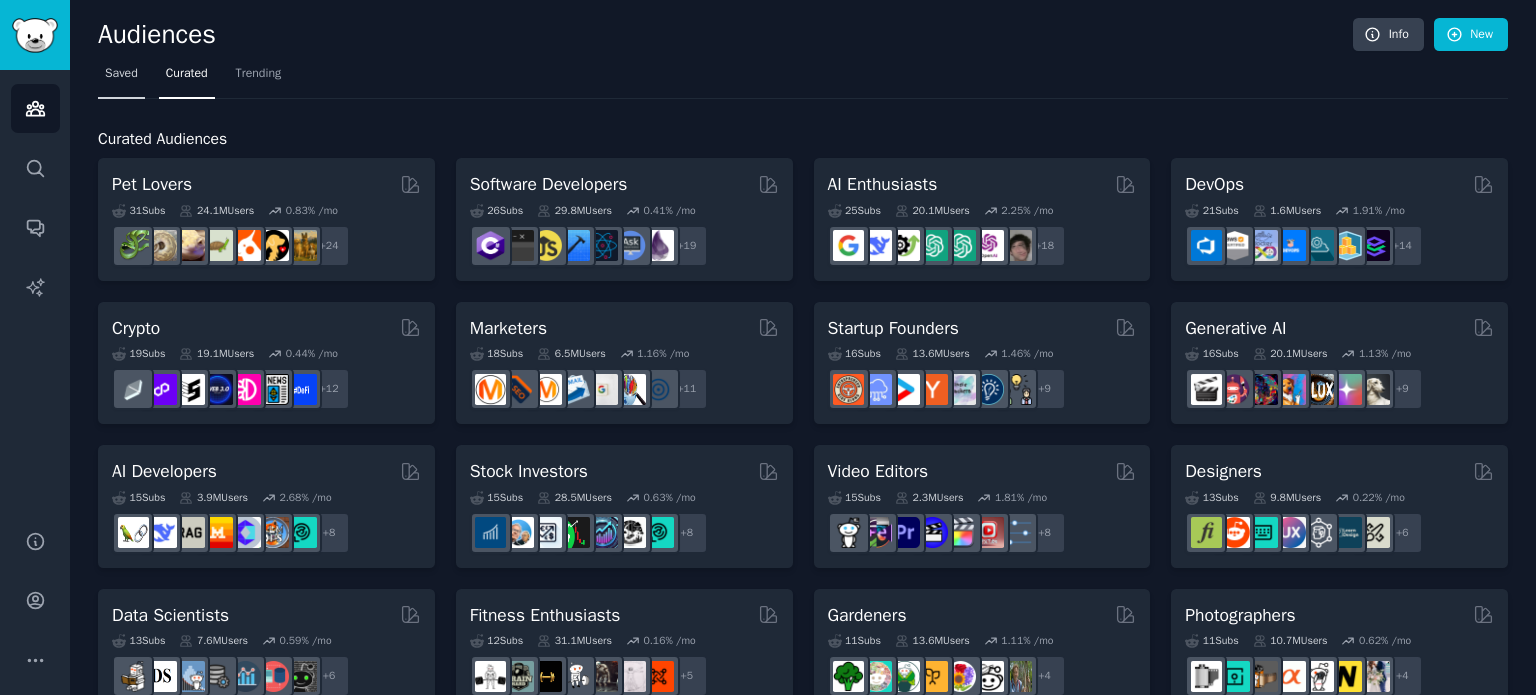 click on "Saved" at bounding box center [121, 78] 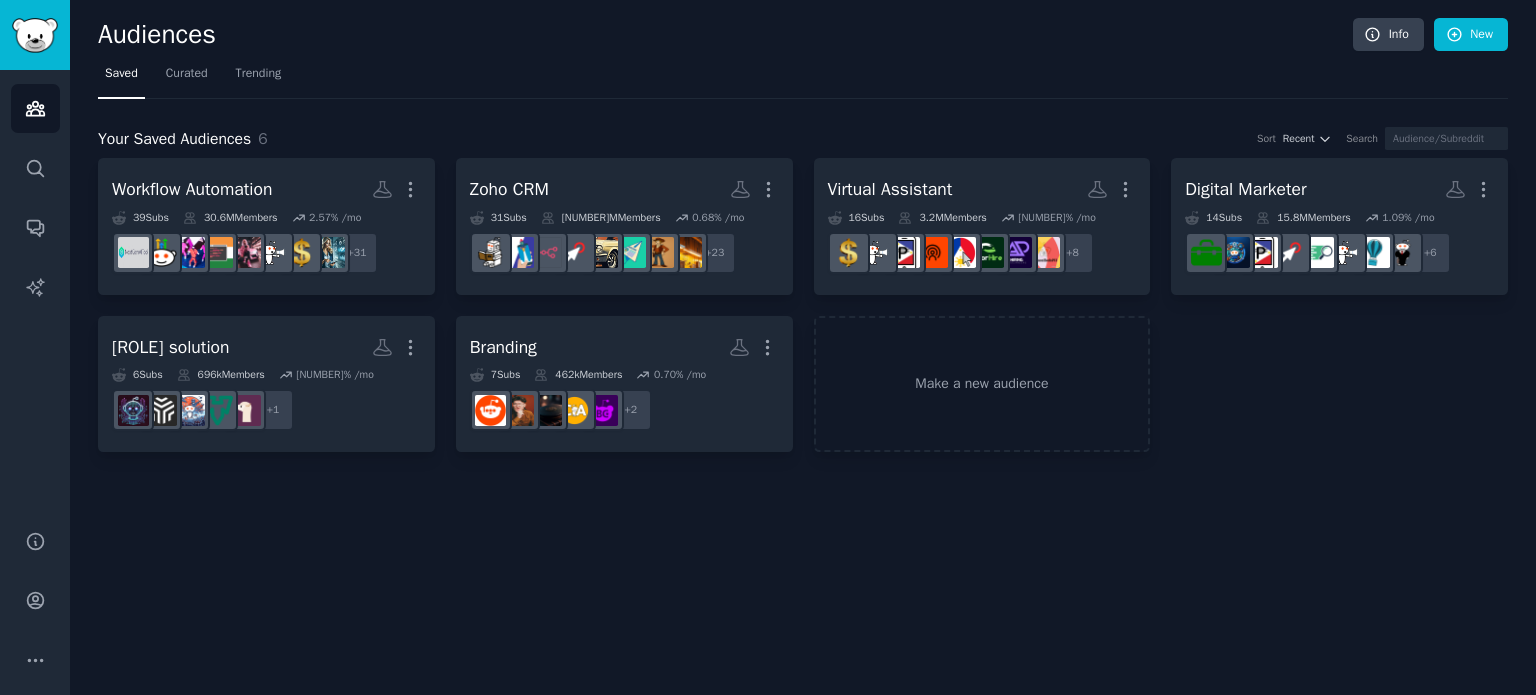 click on "Audiences Info New Saved Curated Trending Your Saved Audiences [NUMBER] Sort Recent Search Workflow Automation More [NUMBER] Sub s [NUMBER]M Members [NUMBER]% /mo r/slavelabour + [NUMBER] Zoho CRM More [NUMBER] Sub s [NUMBER]M Members [NUMBER]% /mo + [NUMBER] Virtual Assistant More [NUMBER] Sub s [NUMBER]M Members [NUMBER]% /mo + [NUMBER] Digital Marketer More [NUMBER] Sub s [NUMBER]M Members [NUMBER]% /mo + [NUMBER] Agentic solution More [NUMBER] Sub s [NUMBER]k Members [NUMBER]% /mo + [NUMBER] Branding More [NUMBER] Sub s [NUMBER]k Members [NUMBER]% /mo + [NUMBER] Make a new audience" 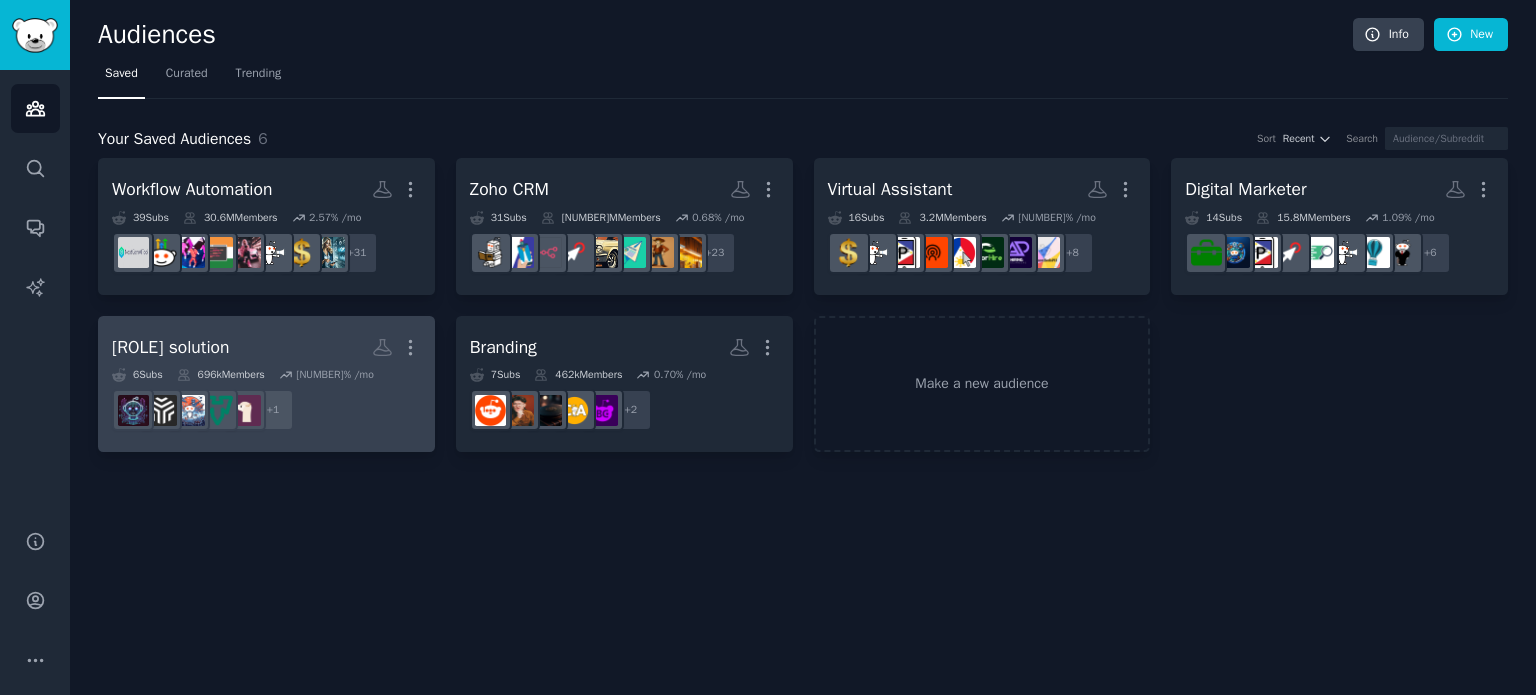 click on "[ROLE] solution" at bounding box center [170, 347] 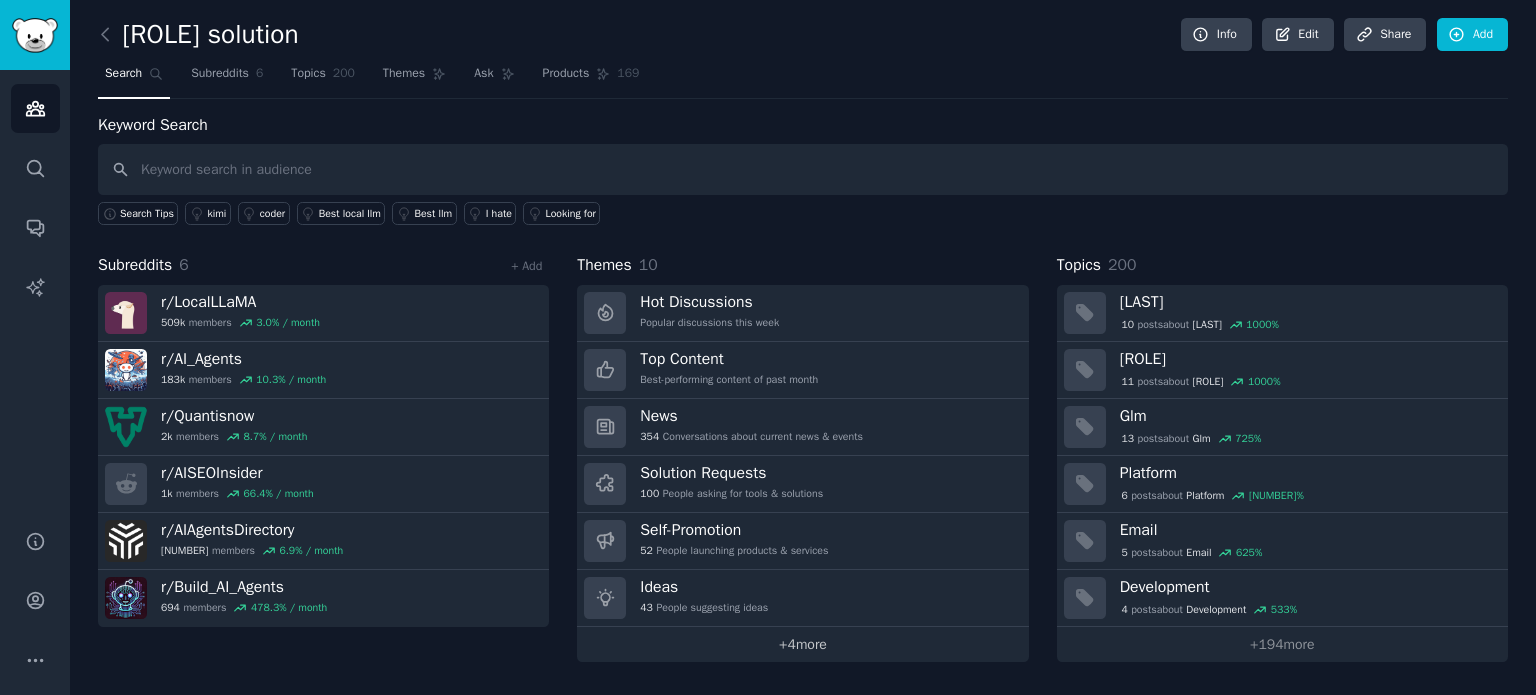 click on "+  4  more" at bounding box center [802, 644] 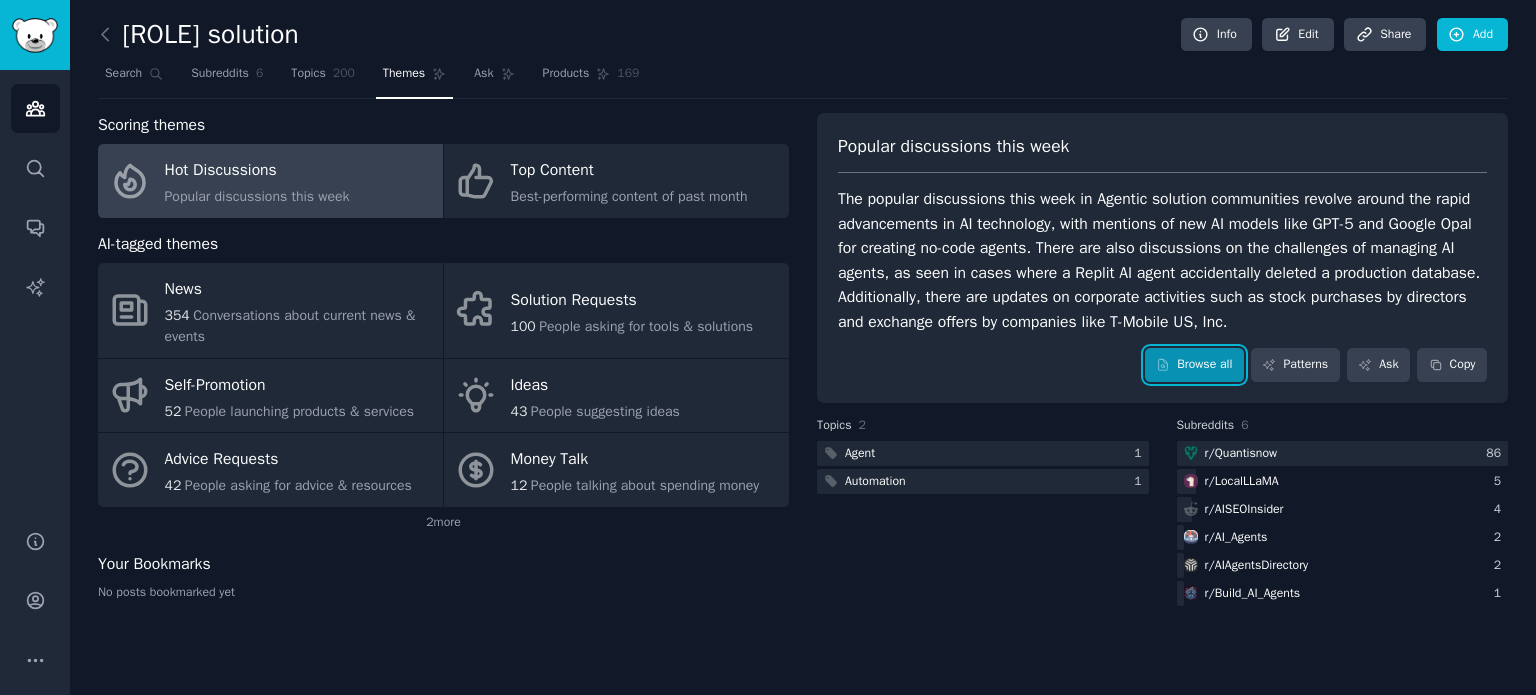 click on "Browse all" at bounding box center (1194, 365) 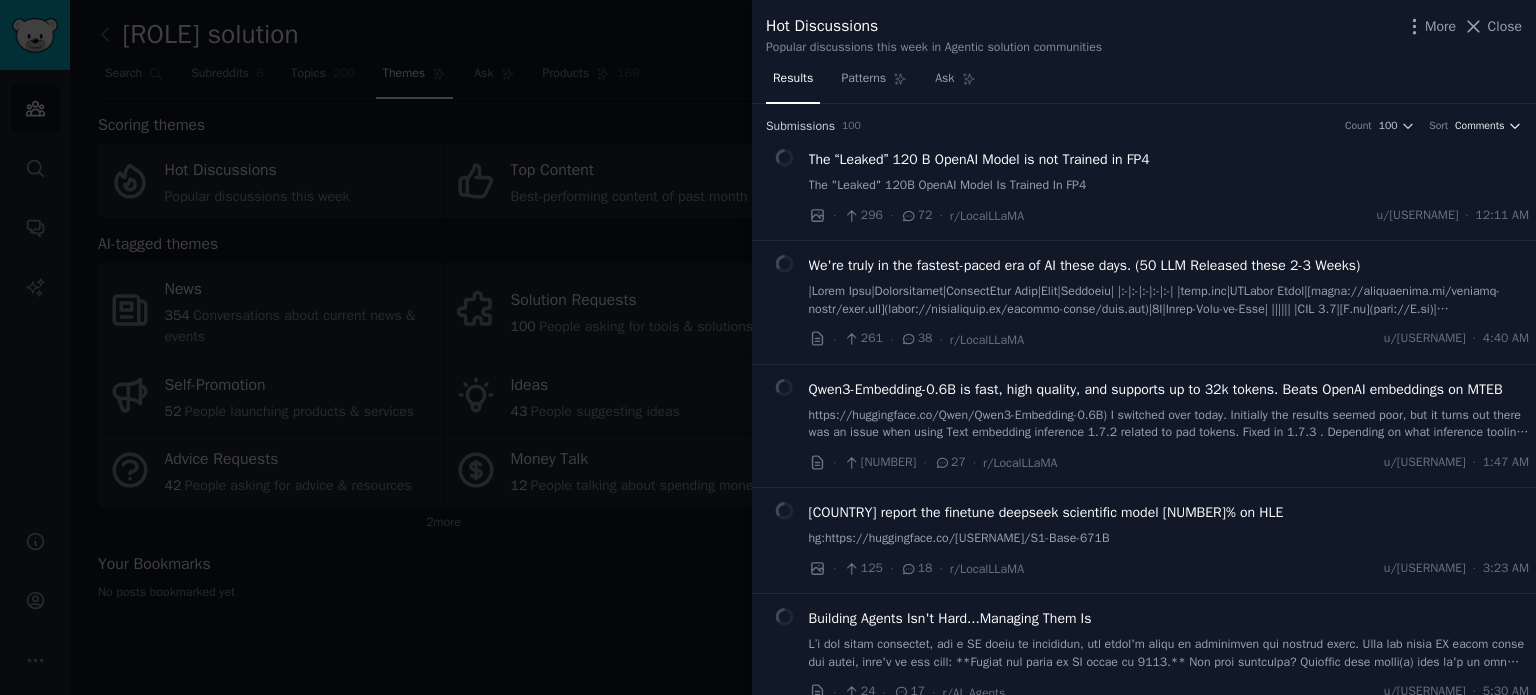 click on "Comments" at bounding box center (1480, 126) 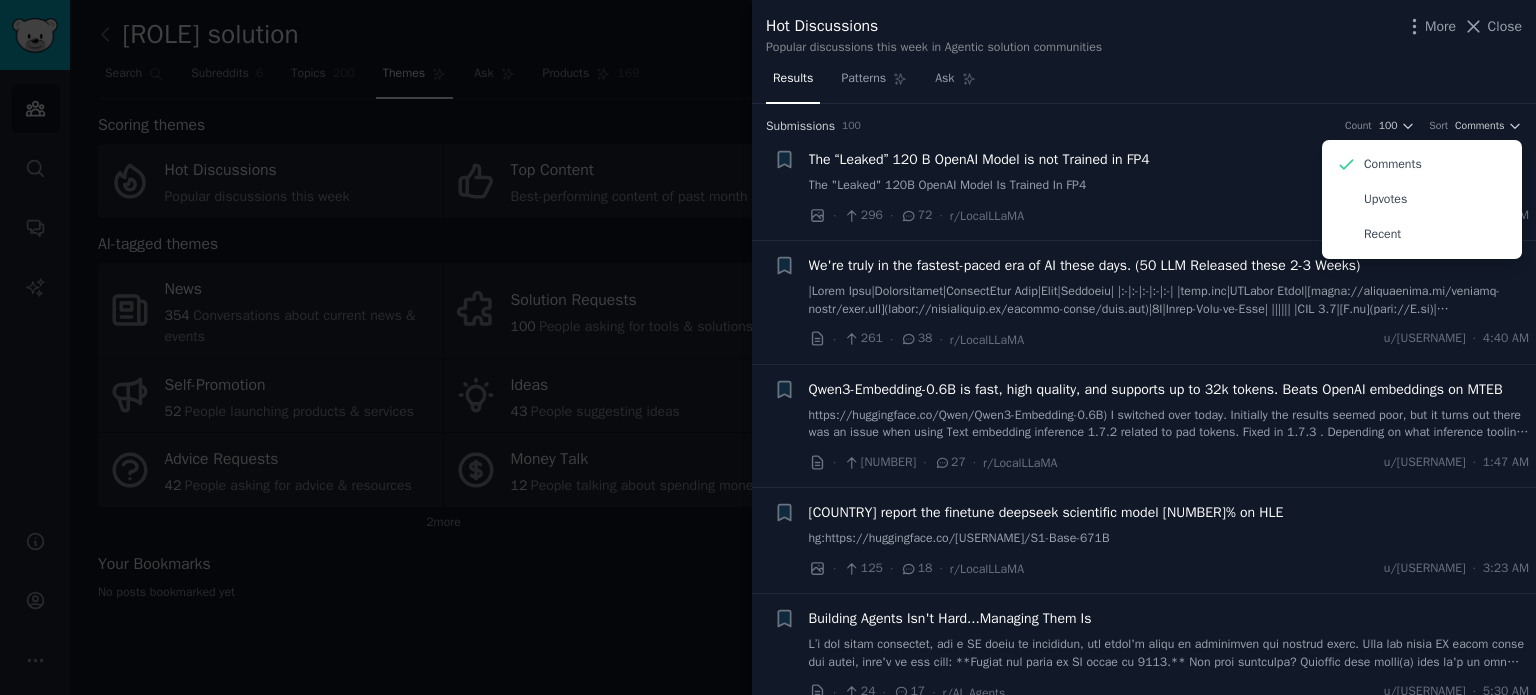 click on "Results Patterns Ask" at bounding box center (1144, 83) 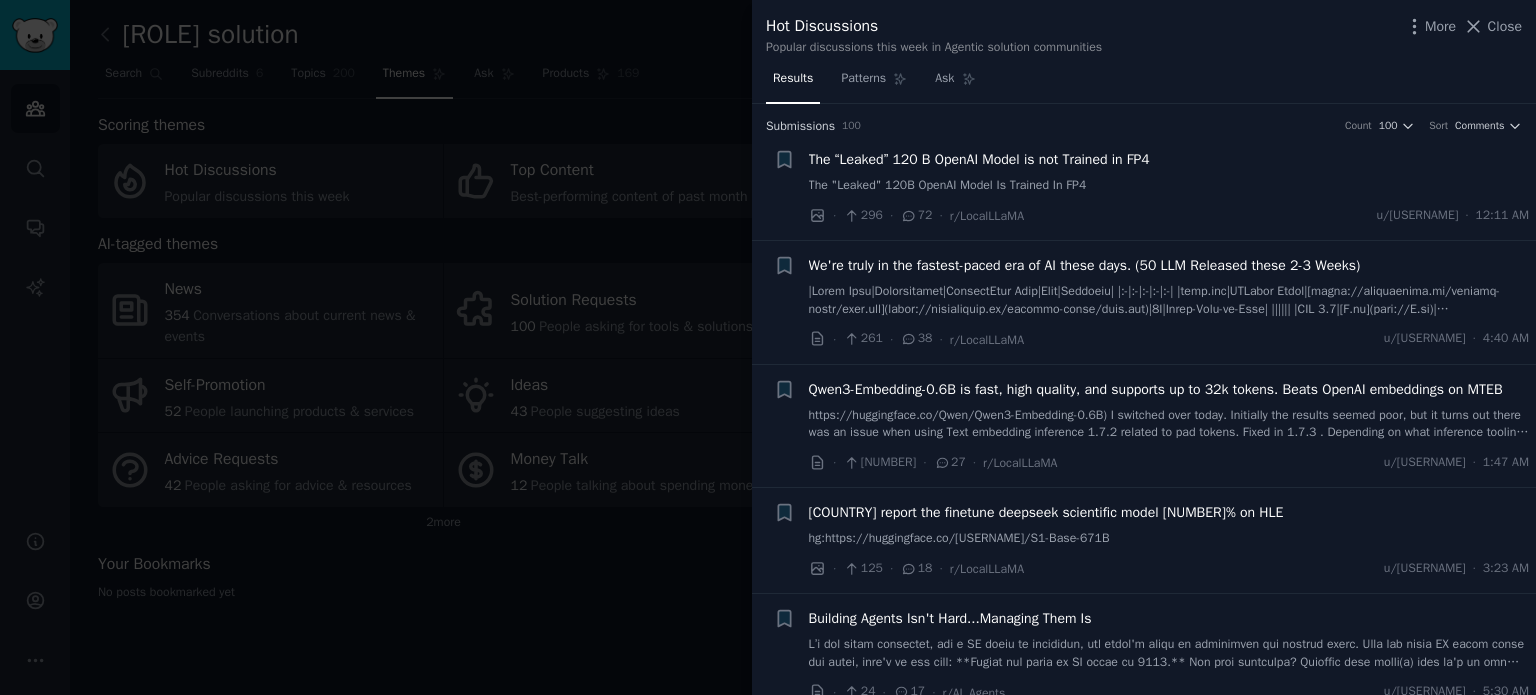 click on "The "Leaked" 120B OpenAI Model Is Trained In FP4" at bounding box center [1169, 186] 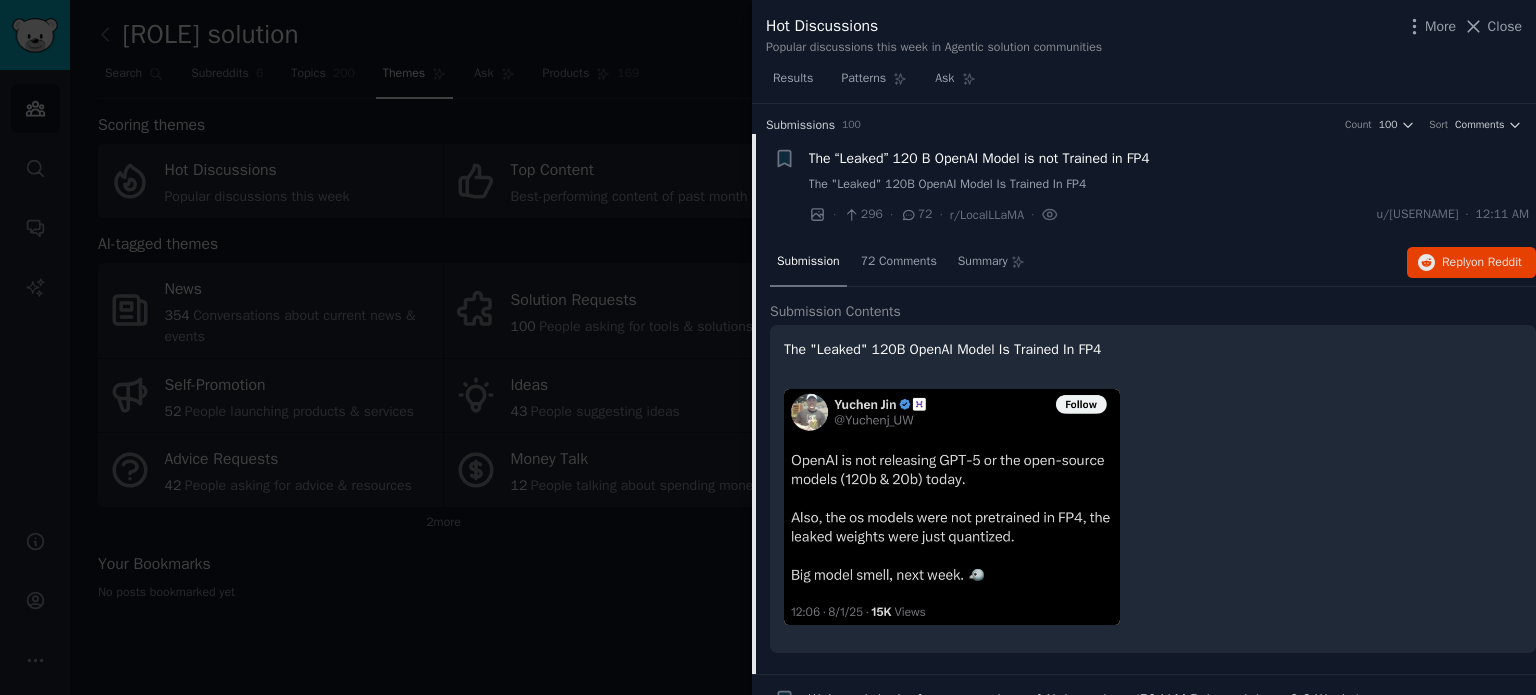 scroll, scrollTop: 0, scrollLeft: 0, axis: both 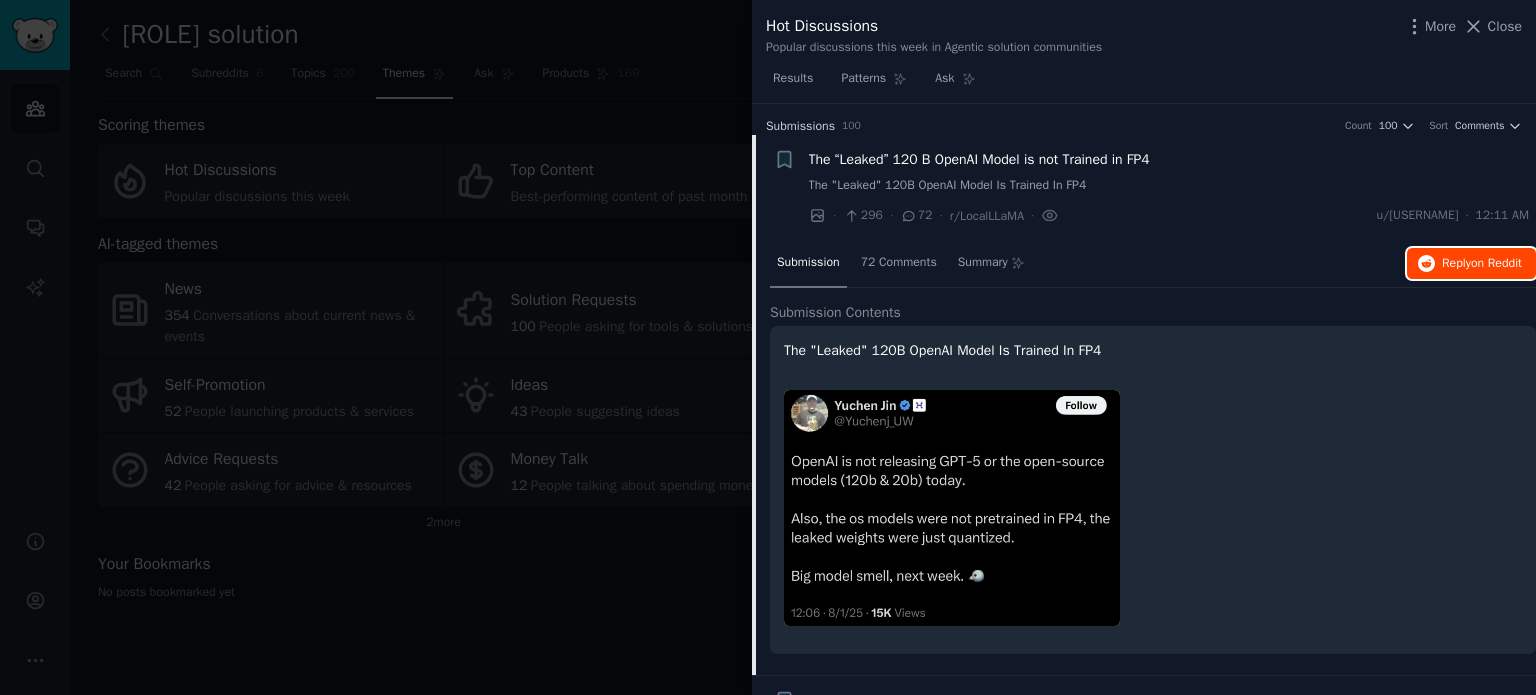 click 